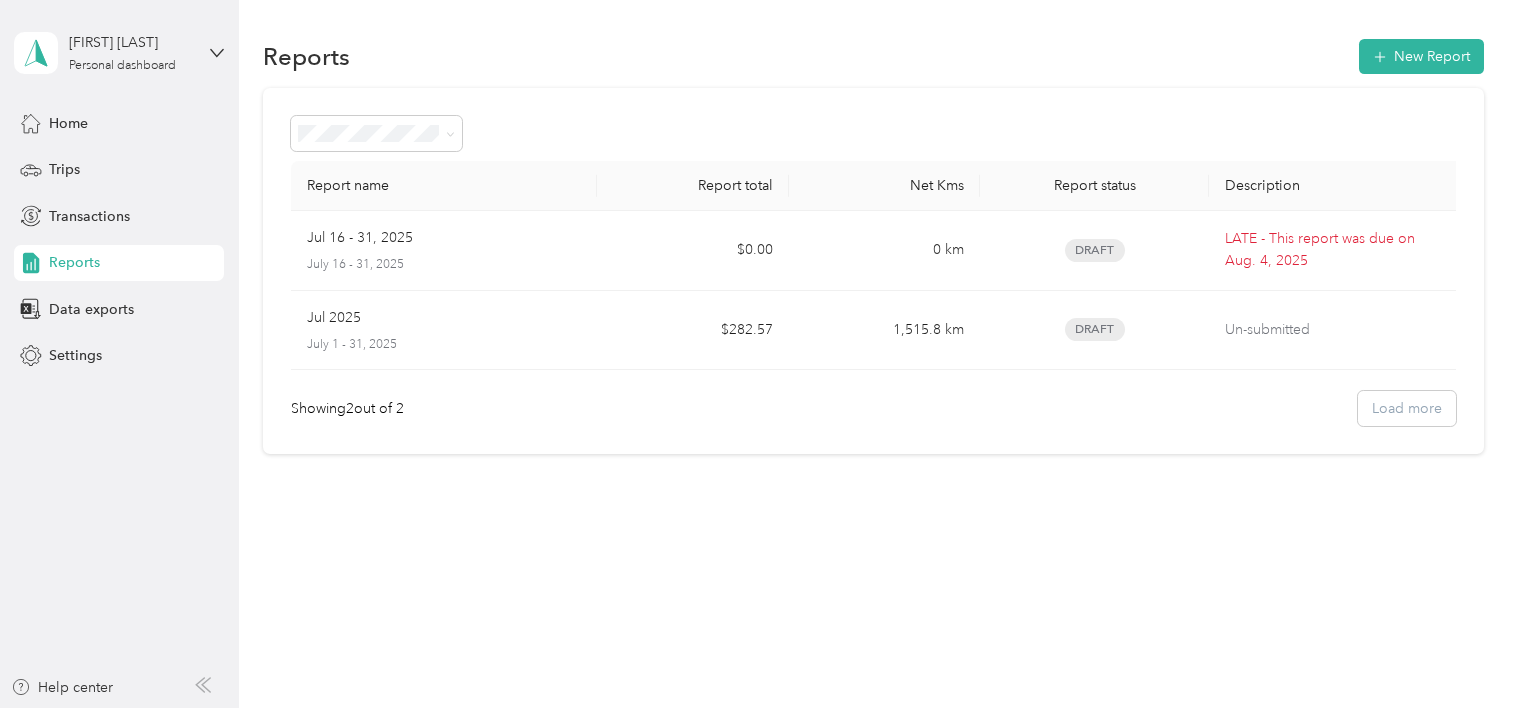 scroll, scrollTop: 0, scrollLeft: 0, axis: both 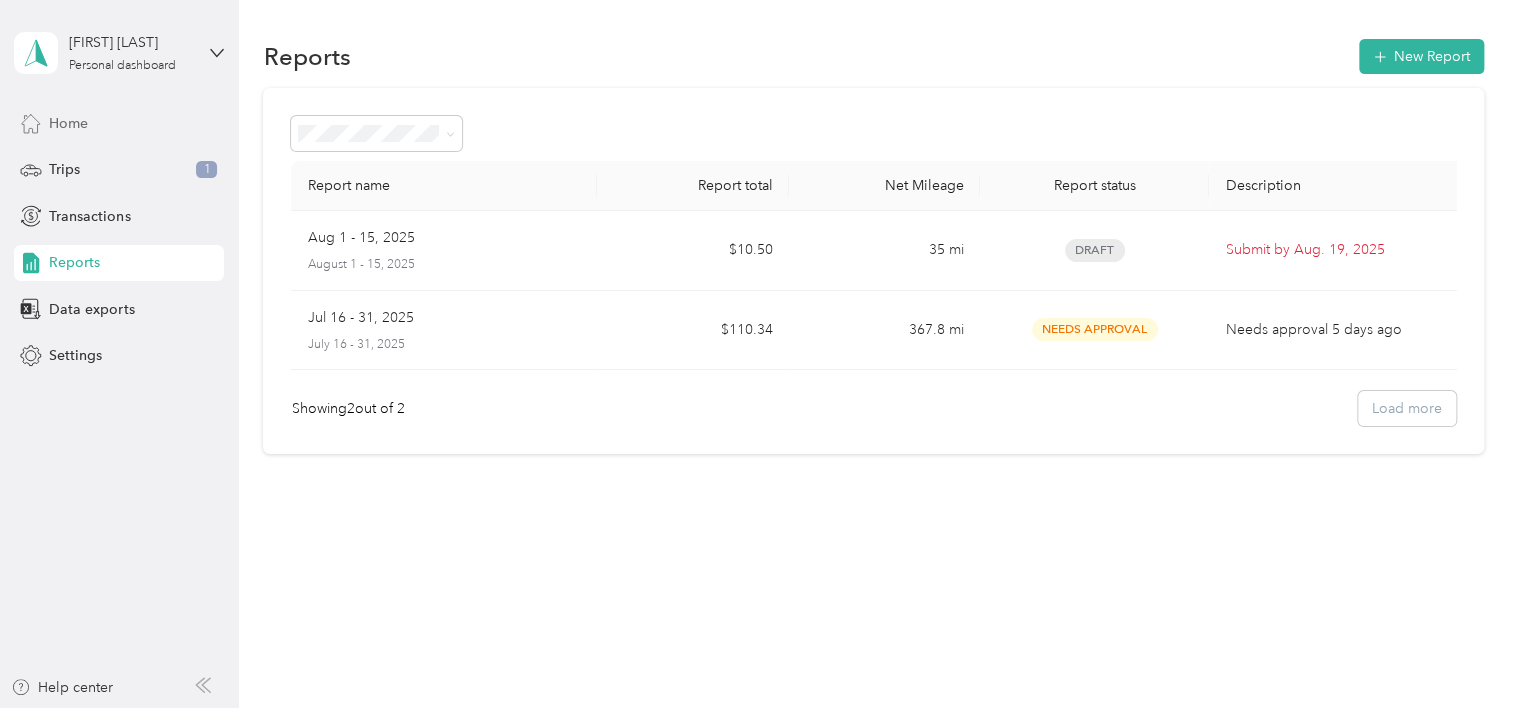 click on "Home" at bounding box center [68, 123] 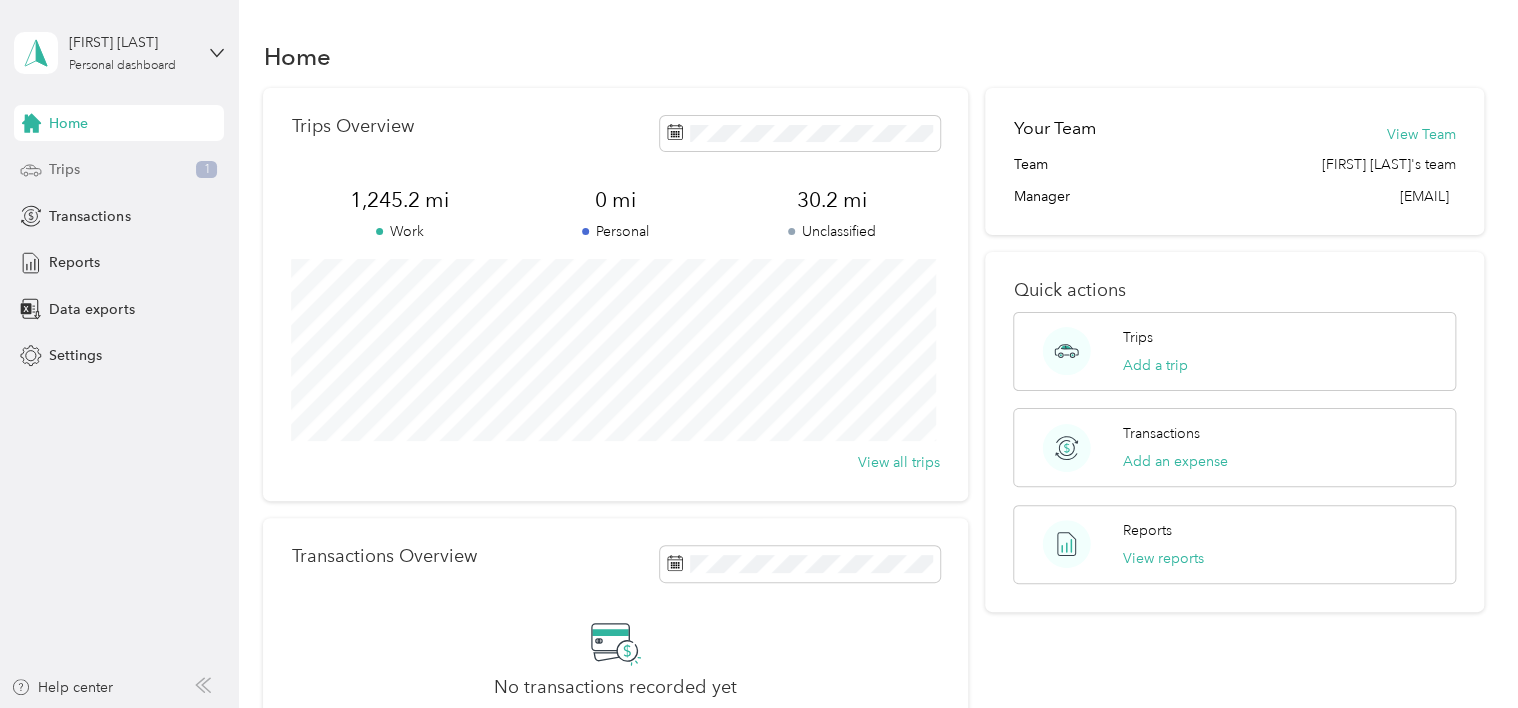 click on "Trips" at bounding box center (64, 169) 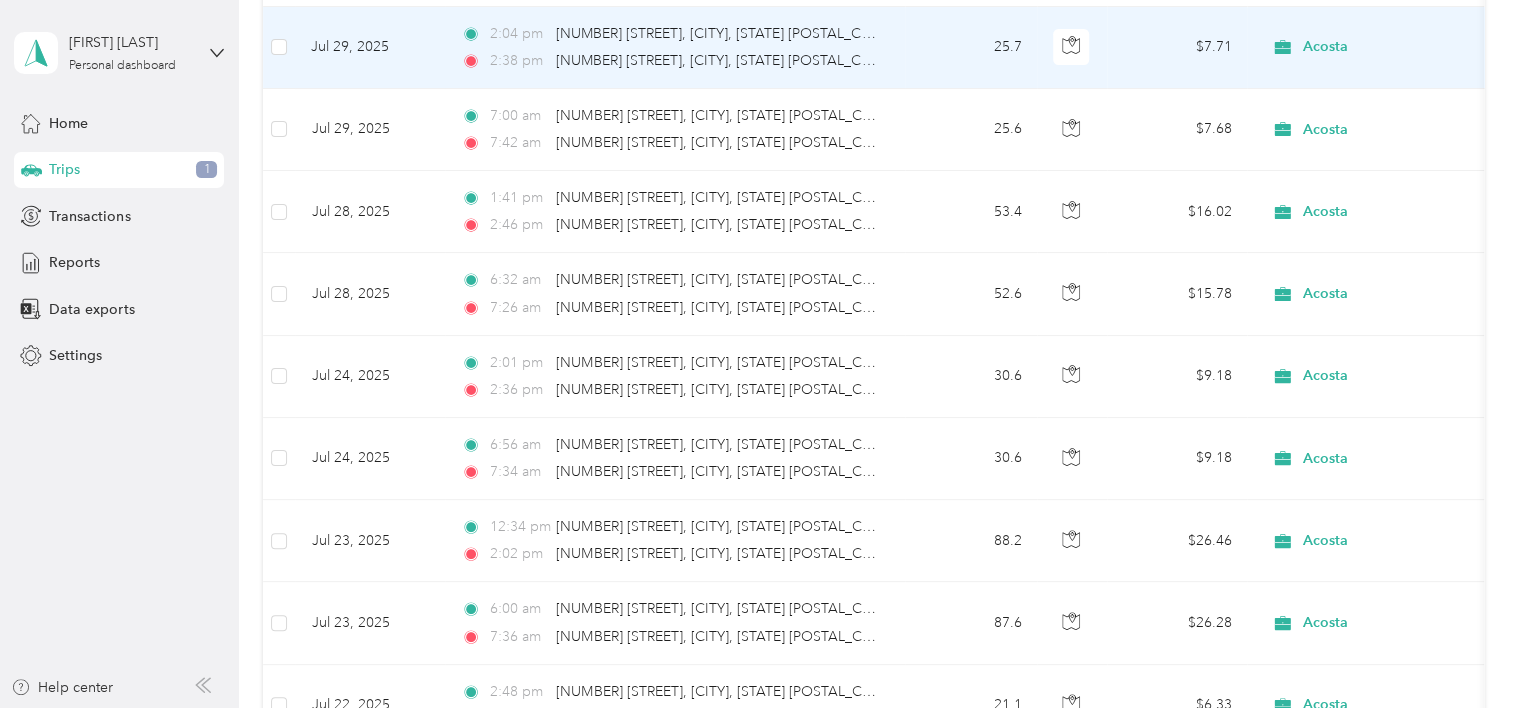scroll, scrollTop: 0, scrollLeft: 0, axis: both 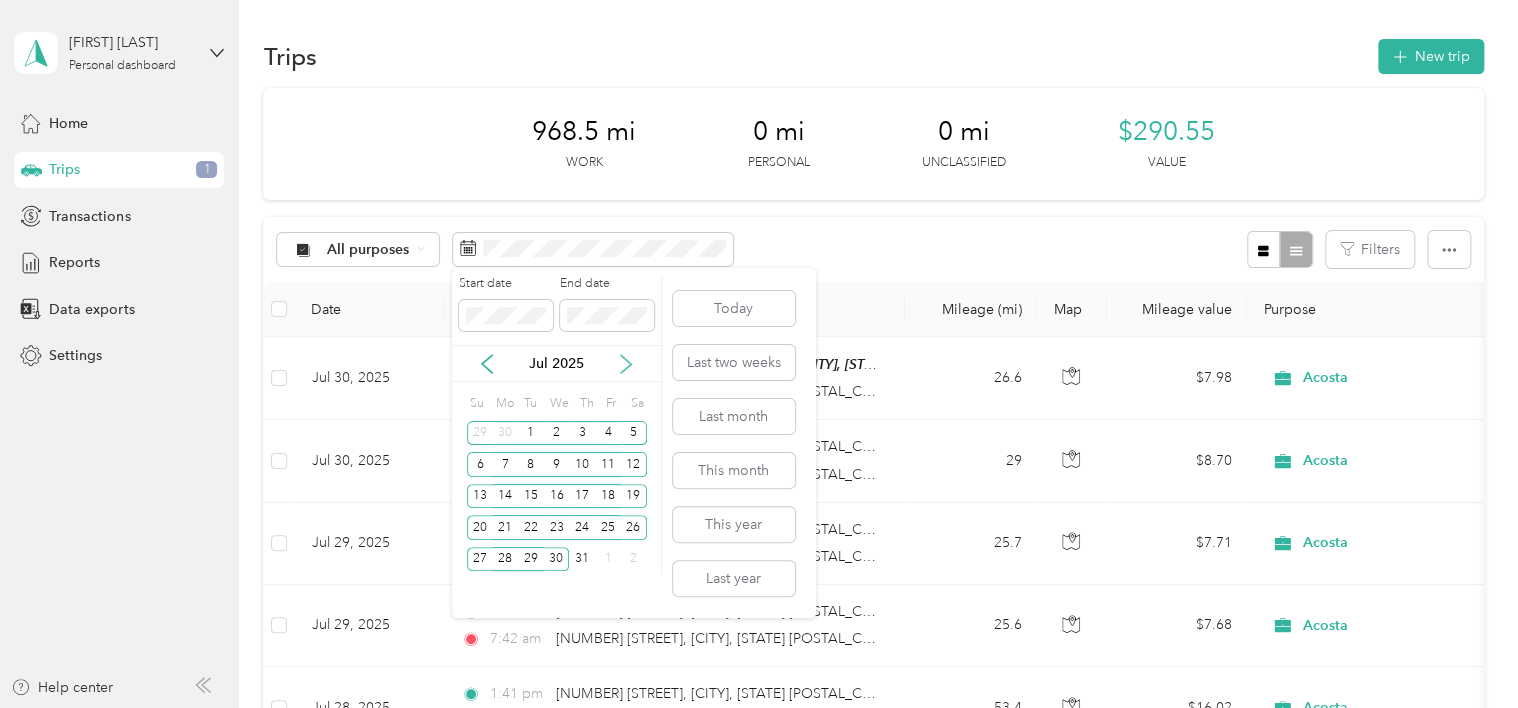 click 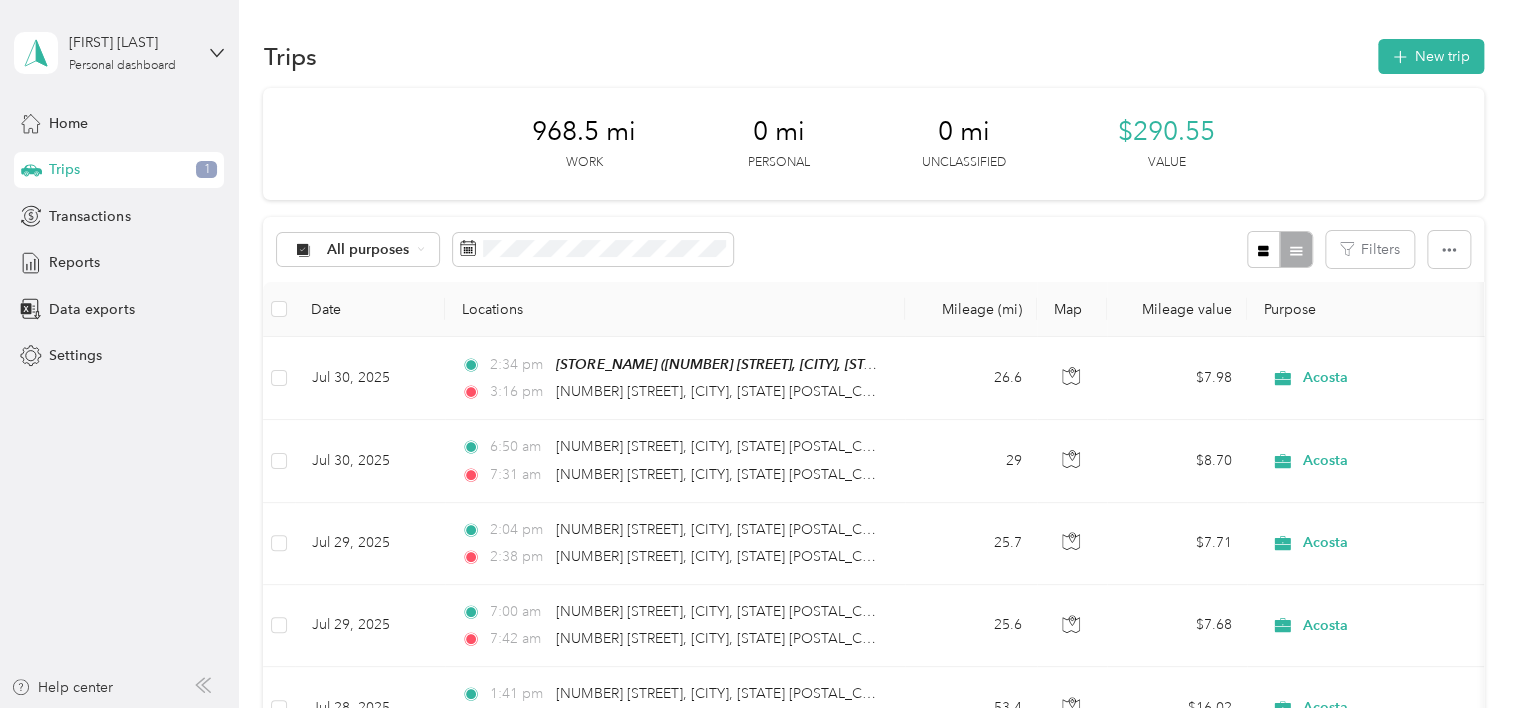 click on "All purposes Filters" at bounding box center [873, 249] 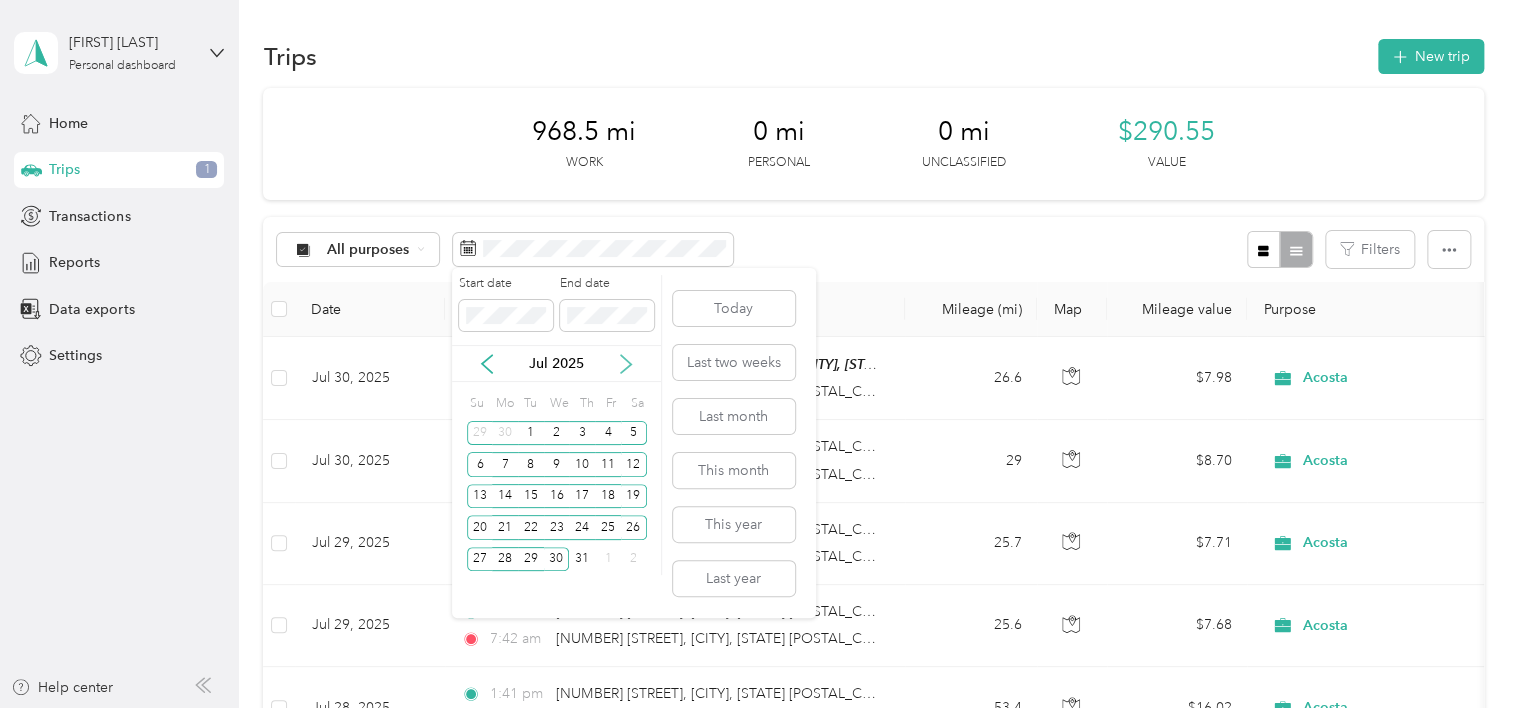 click 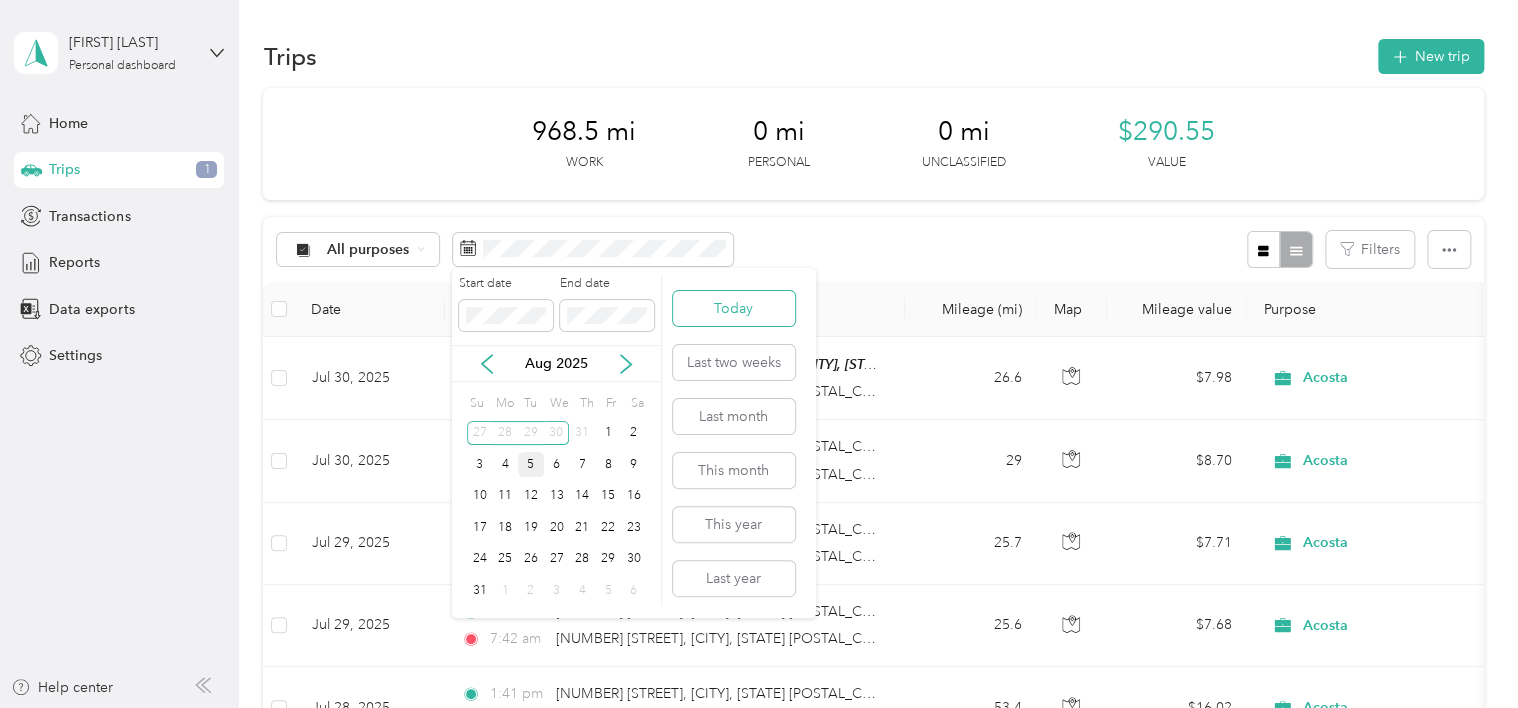click on "Today" at bounding box center (734, 308) 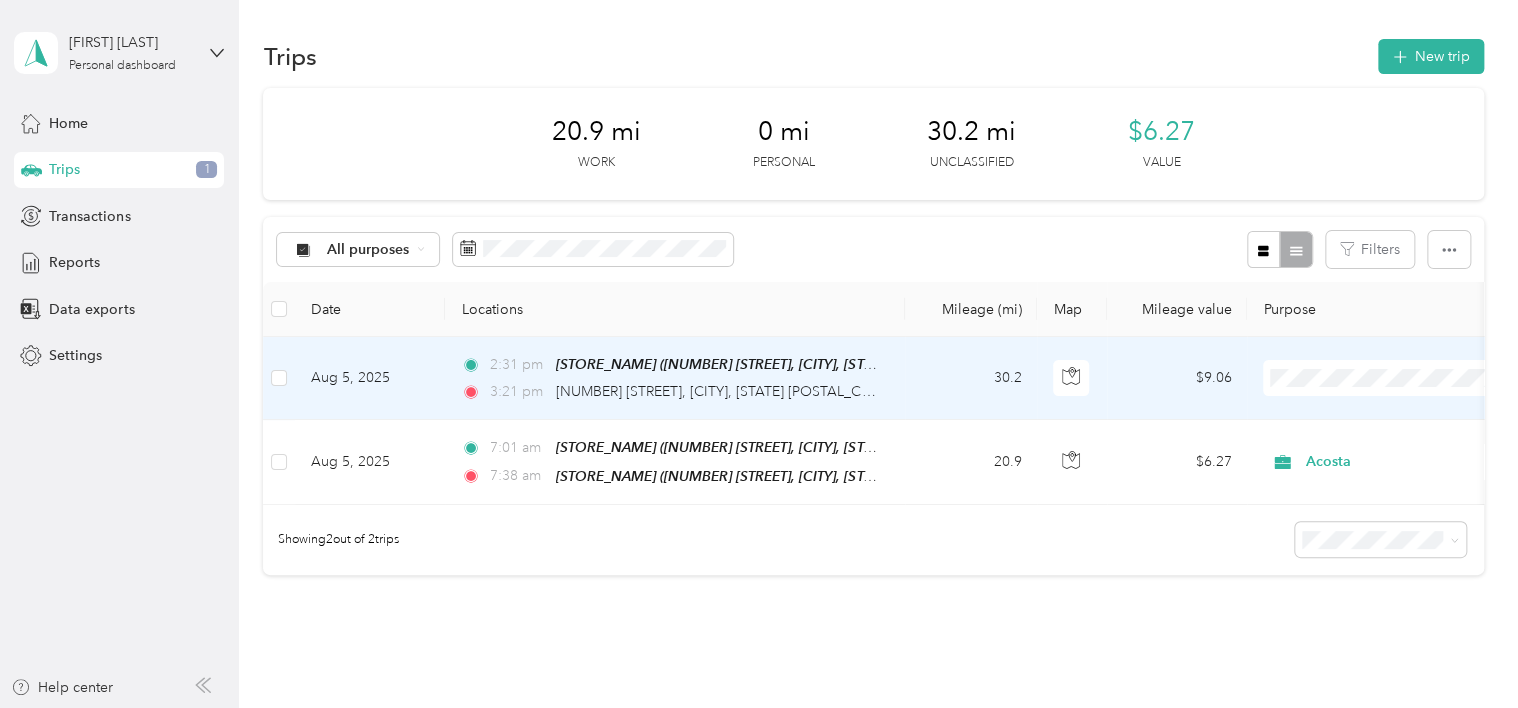 click on "[TIME] [NUMBER] [STREET], [CITY], [STATE] [POSTAL_CODE], [COUNTRY]" at bounding box center (671, 392) 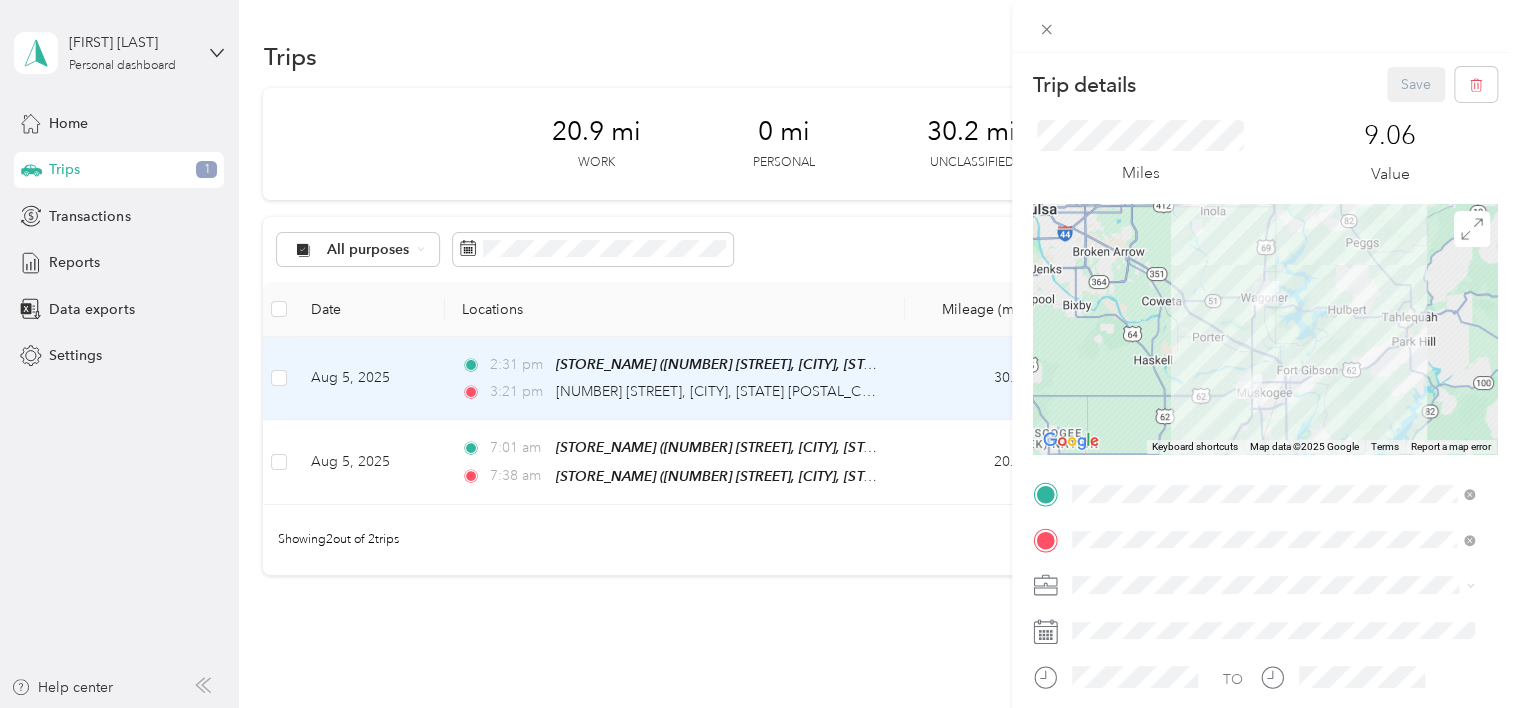 click on "Home" at bounding box center (759, 354) 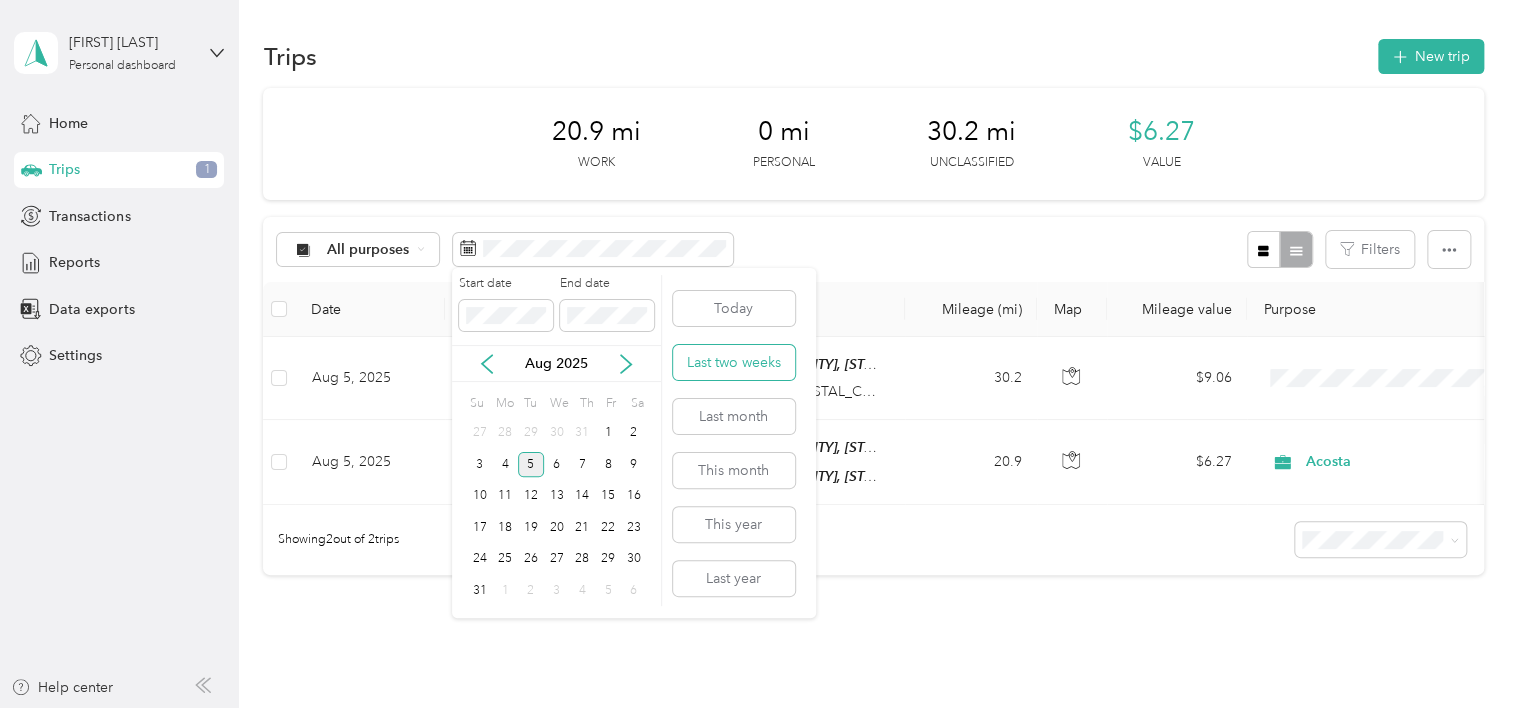 click on "Last two weeks" at bounding box center (734, 362) 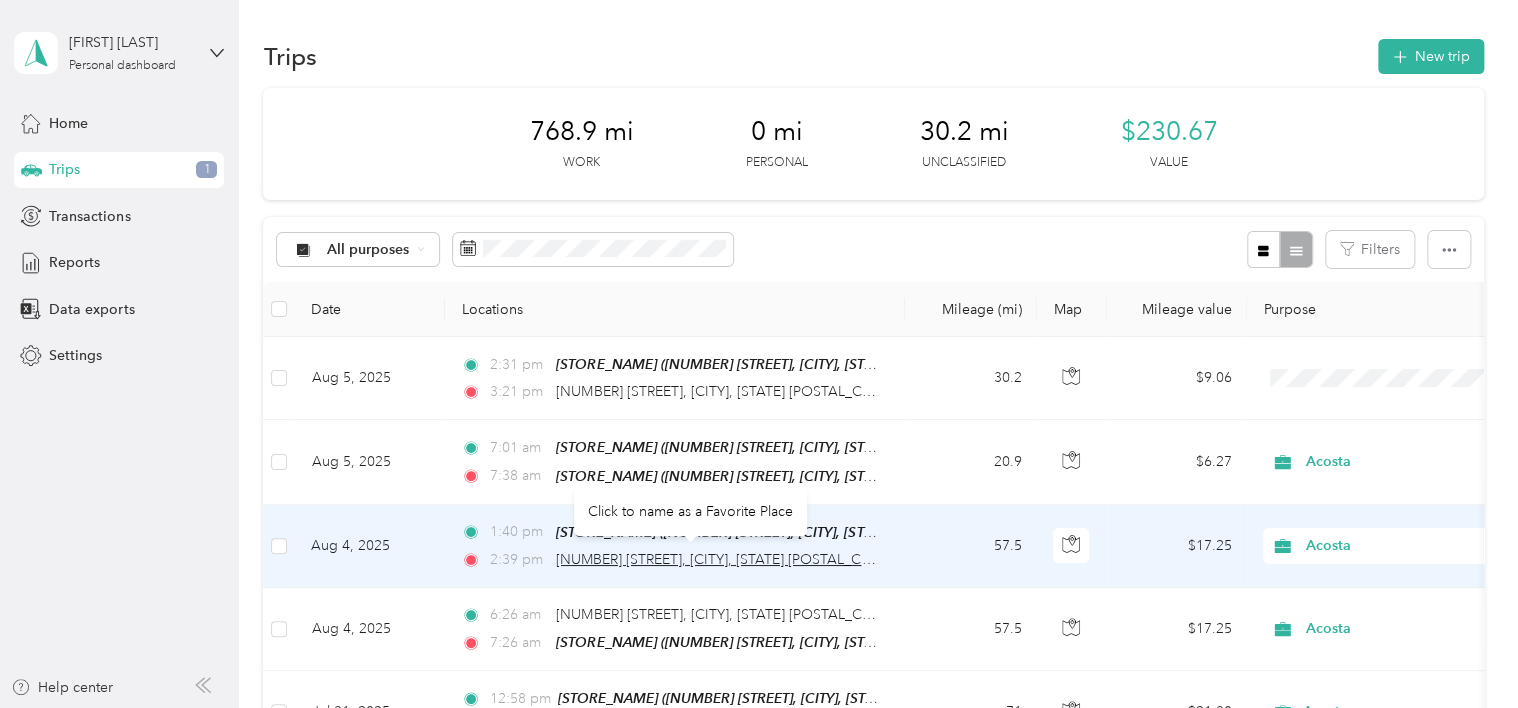 drag, startPoint x: 789, startPoint y: 558, endPoint x: 584, endPoint y: 552, distance: 205.08778 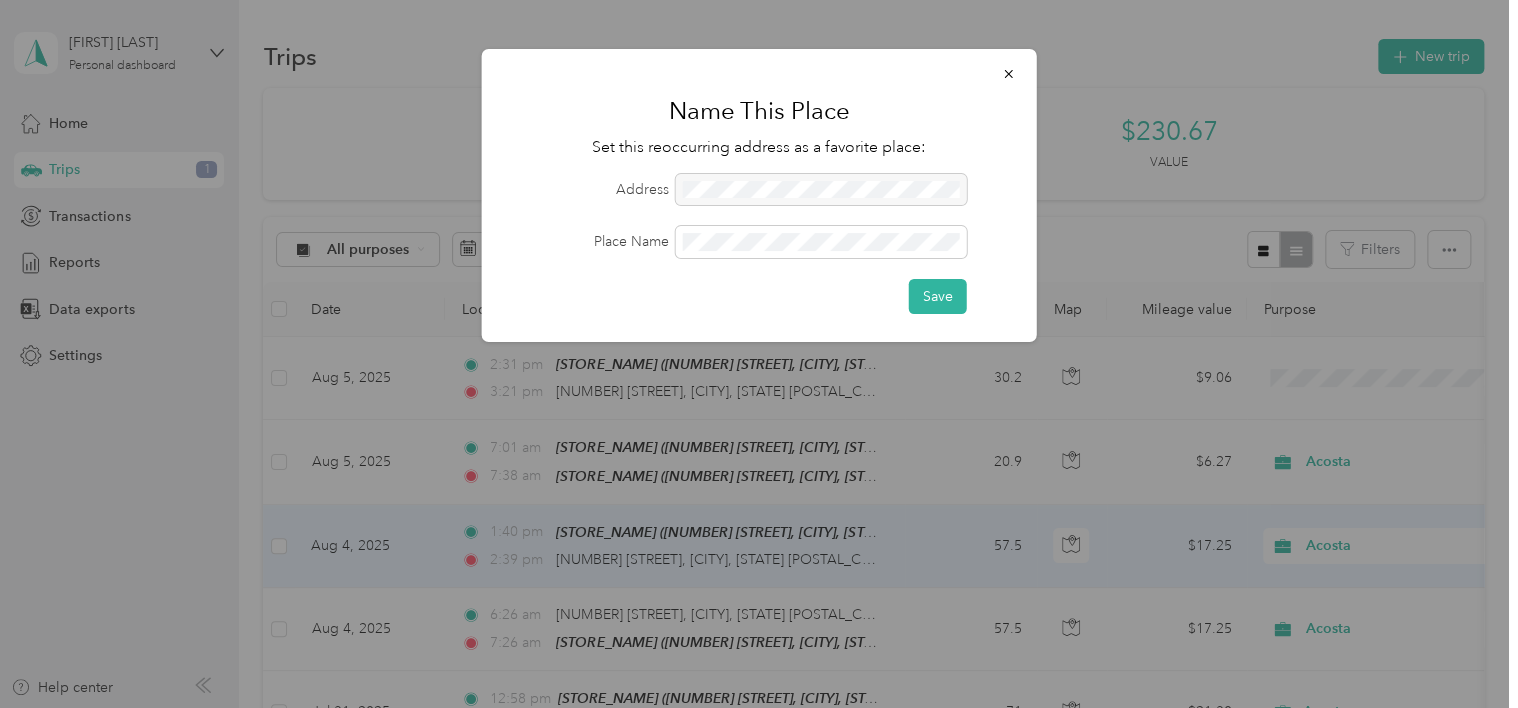 click at bounding box center (821, 190) 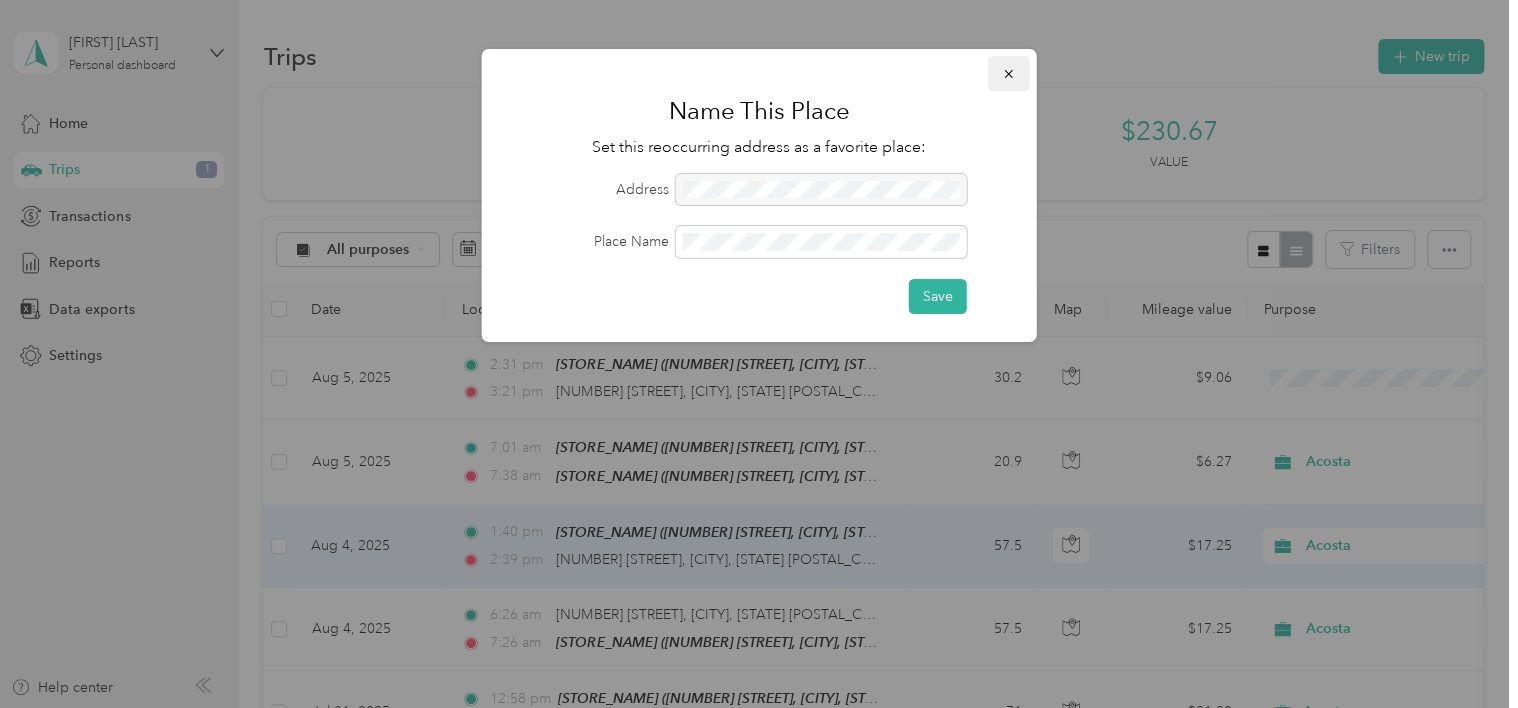 click 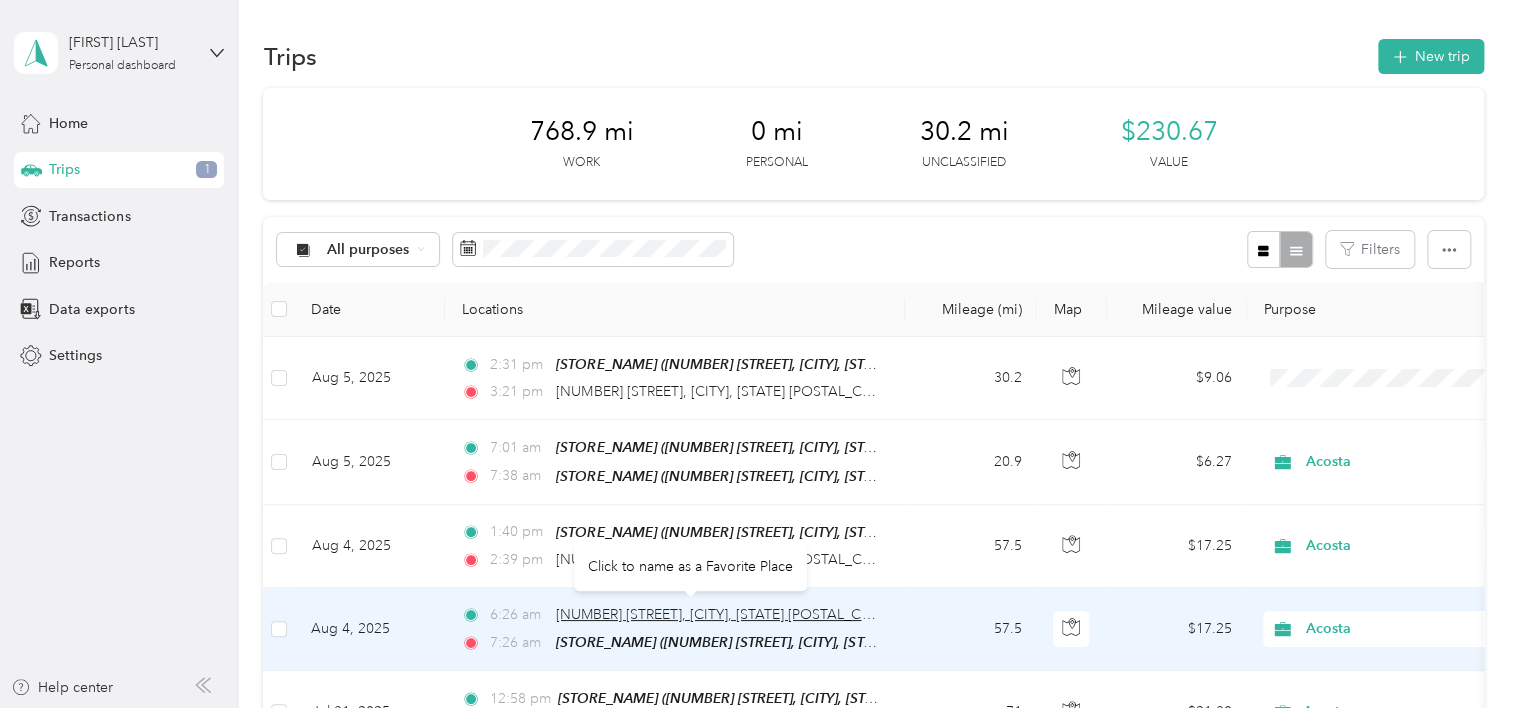 click on "[NUMBER] [STREET], [CITY], [STATE] [POSTAL_CODE], [COUNTRY]" at bounding box center [767, 614] 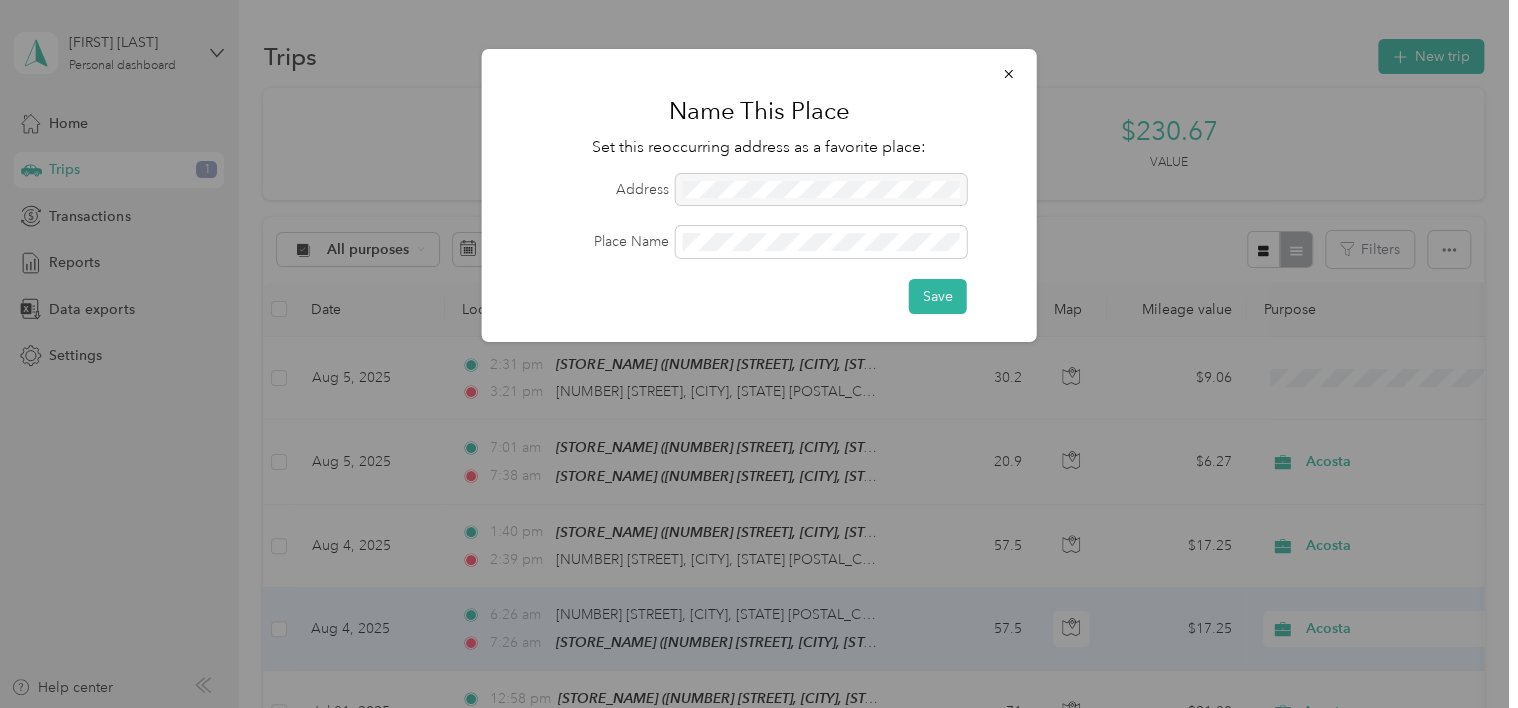 drag, startPoint x: 953, startPoint y: 188, endPoint x: 828, endPoint y: 190, distance: 125.016 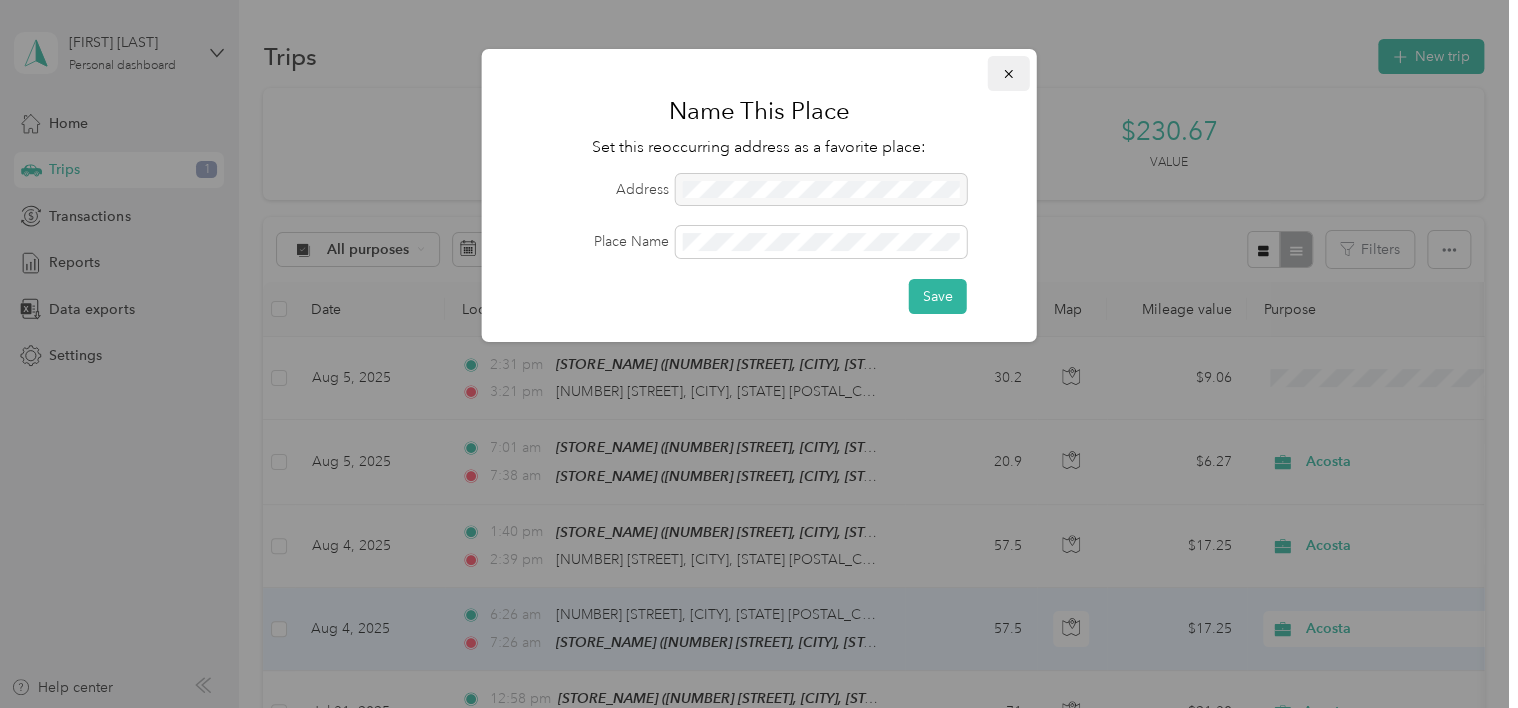 click 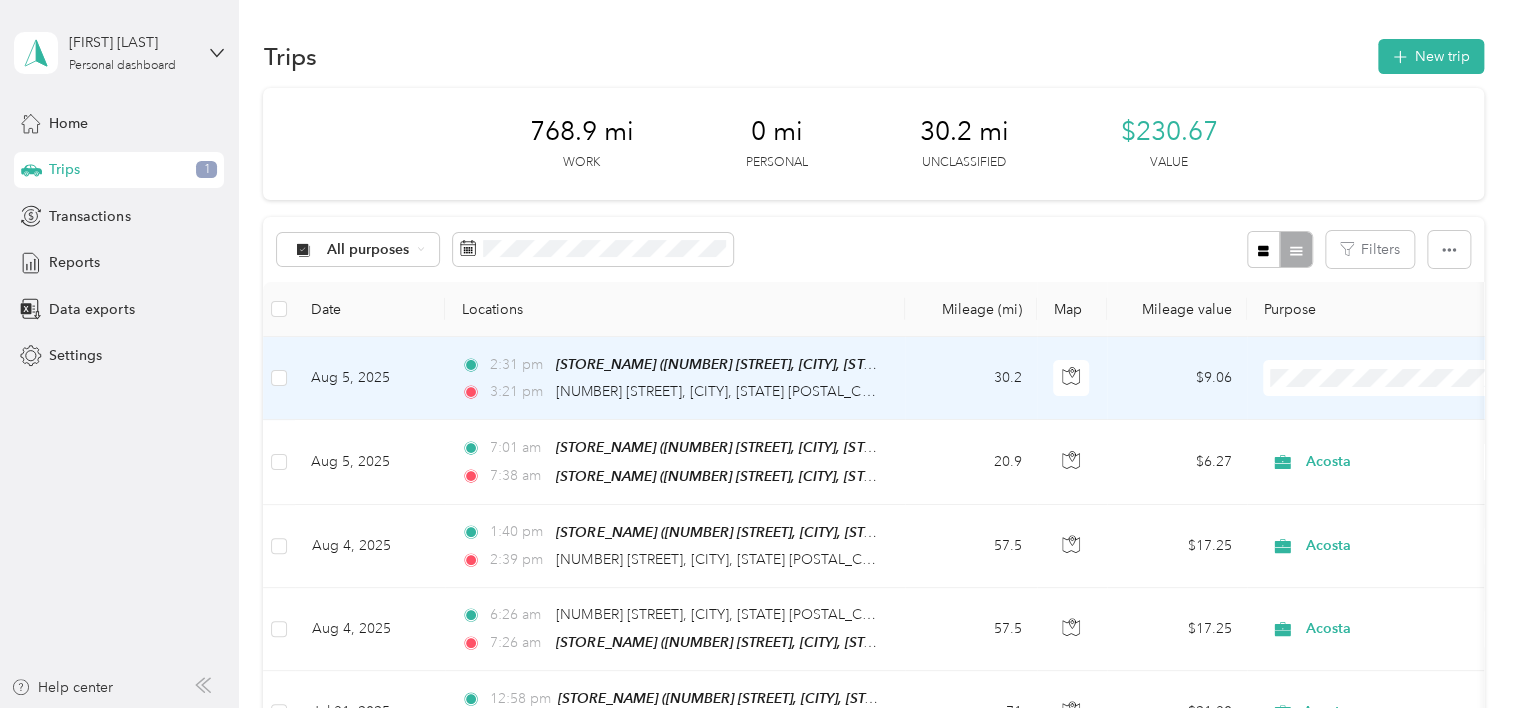 click on "[TIME] [STORE_NAME] ([NUMBER] [STREET], [CITY], [STATE]) [TIME] [NUMBER] [STREET], [CITY], [STATE] [POSTAL_CODE], [COUNTRY]" at bounding box center [675, 378] 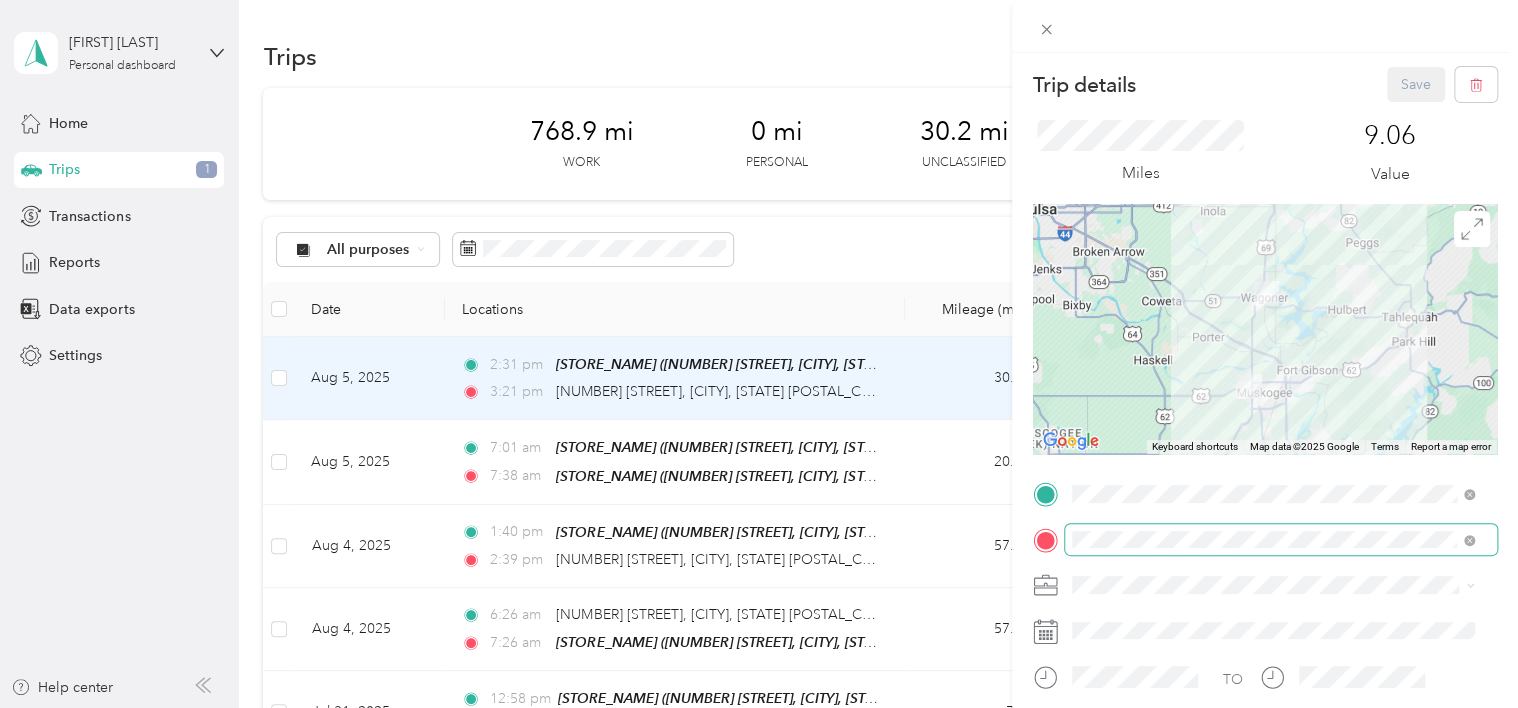 click at bounding box center (1281, 540) 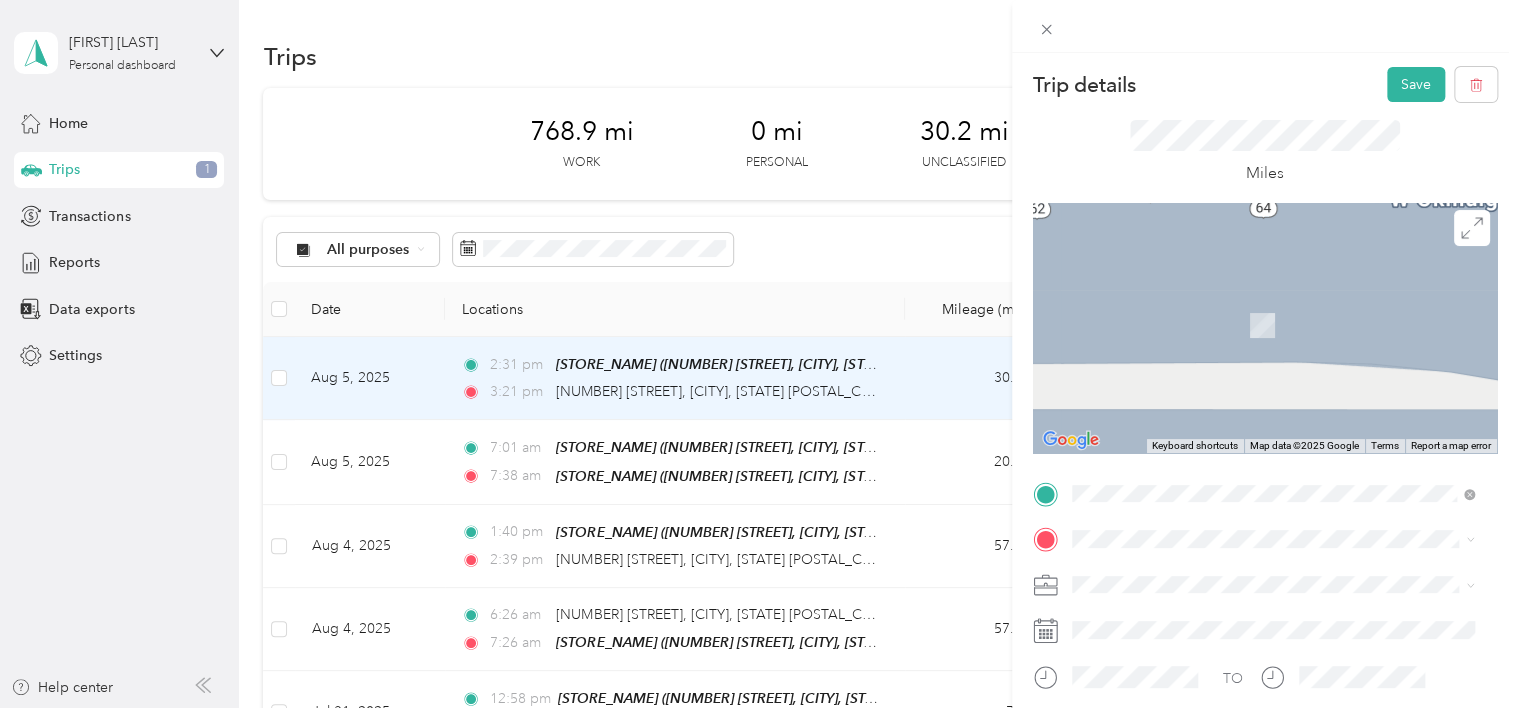 click on "TO Add photo" at bounding box center (1265, 719) 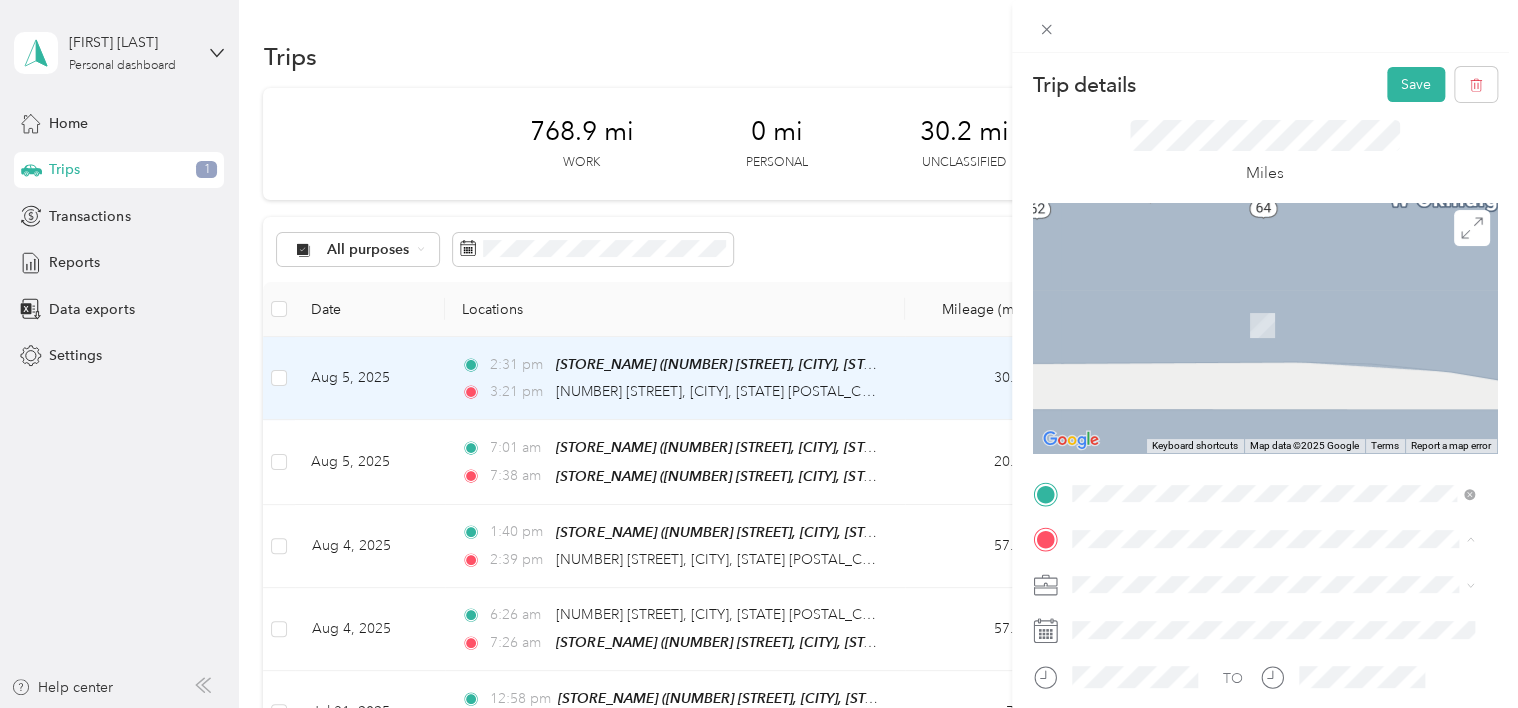 click on "[NUMBER] [STREET]
[CITY], [STATE] [POSTAL_CODE], [COUNTRY]" at bounding box center (1253, 304) 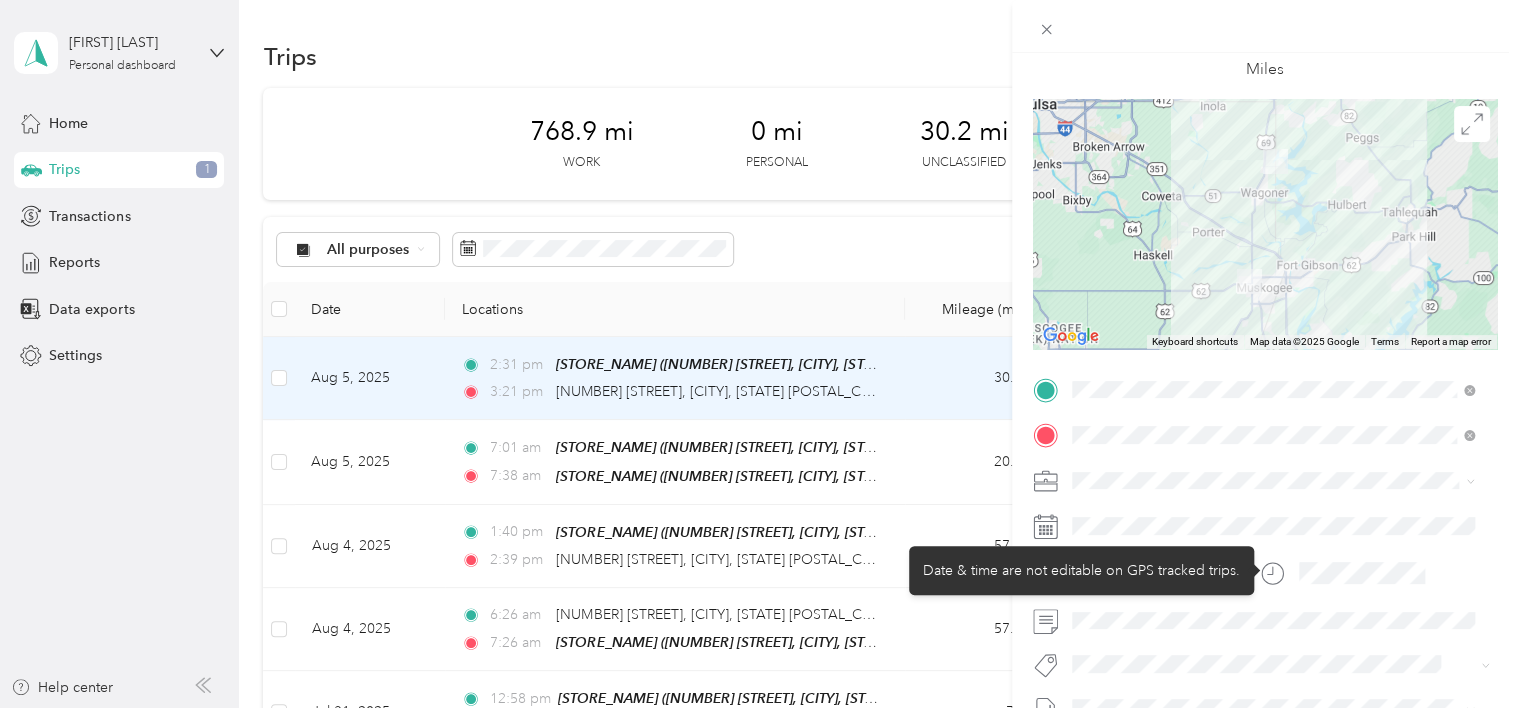 scroll, scrollTop: 100, scrollLeft: 0, axis: vertical 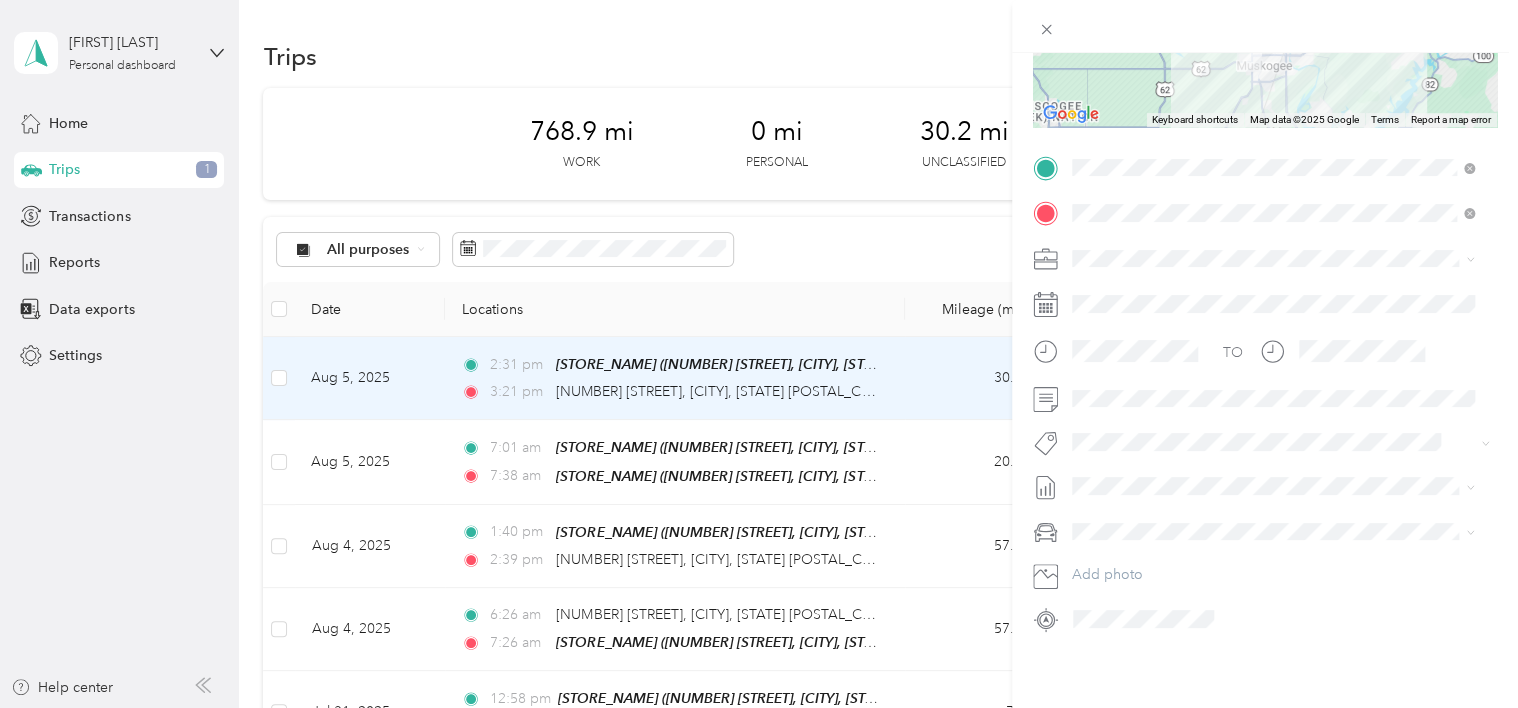 click on "TO Add photo" at bounding box center [1265, 393] 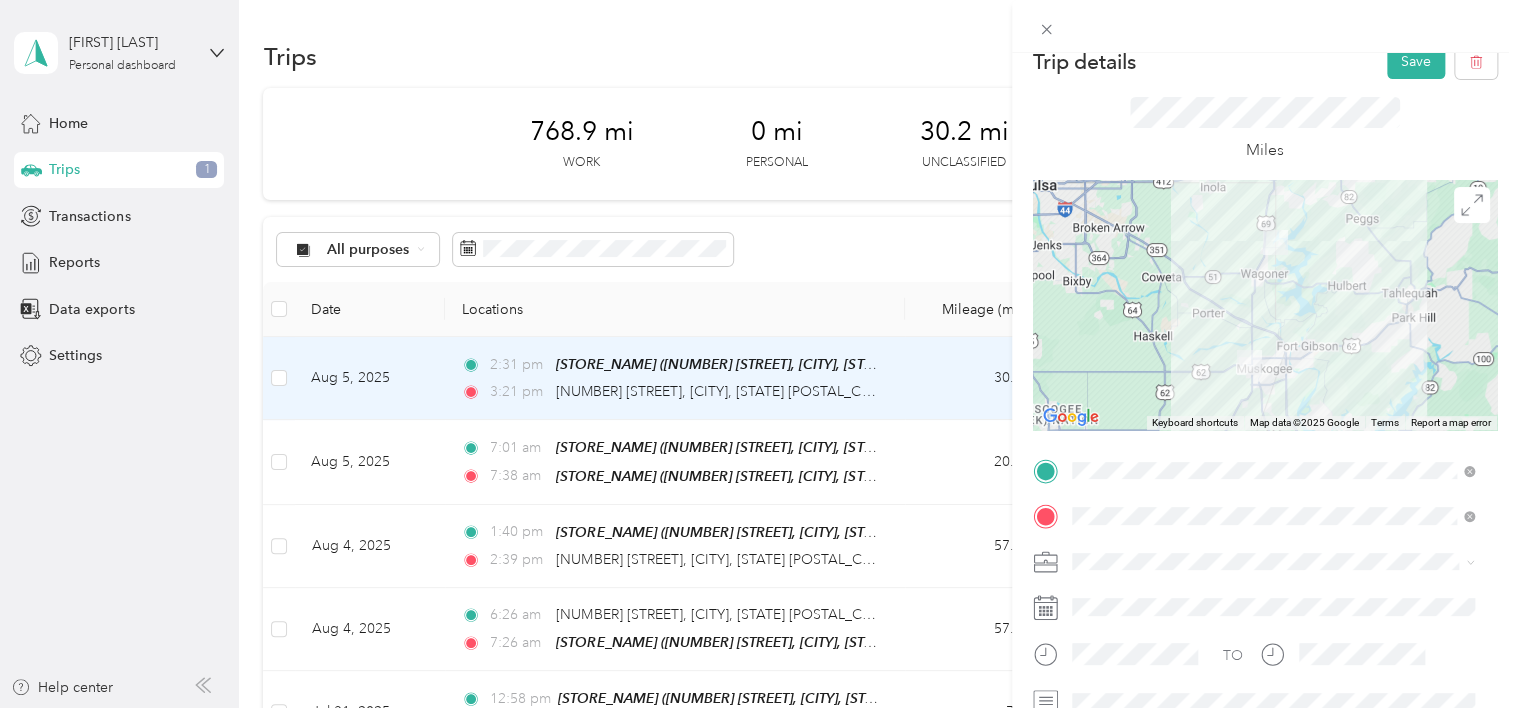 scroll, scrollTop: 0, scrollLeft: 0, axis: both 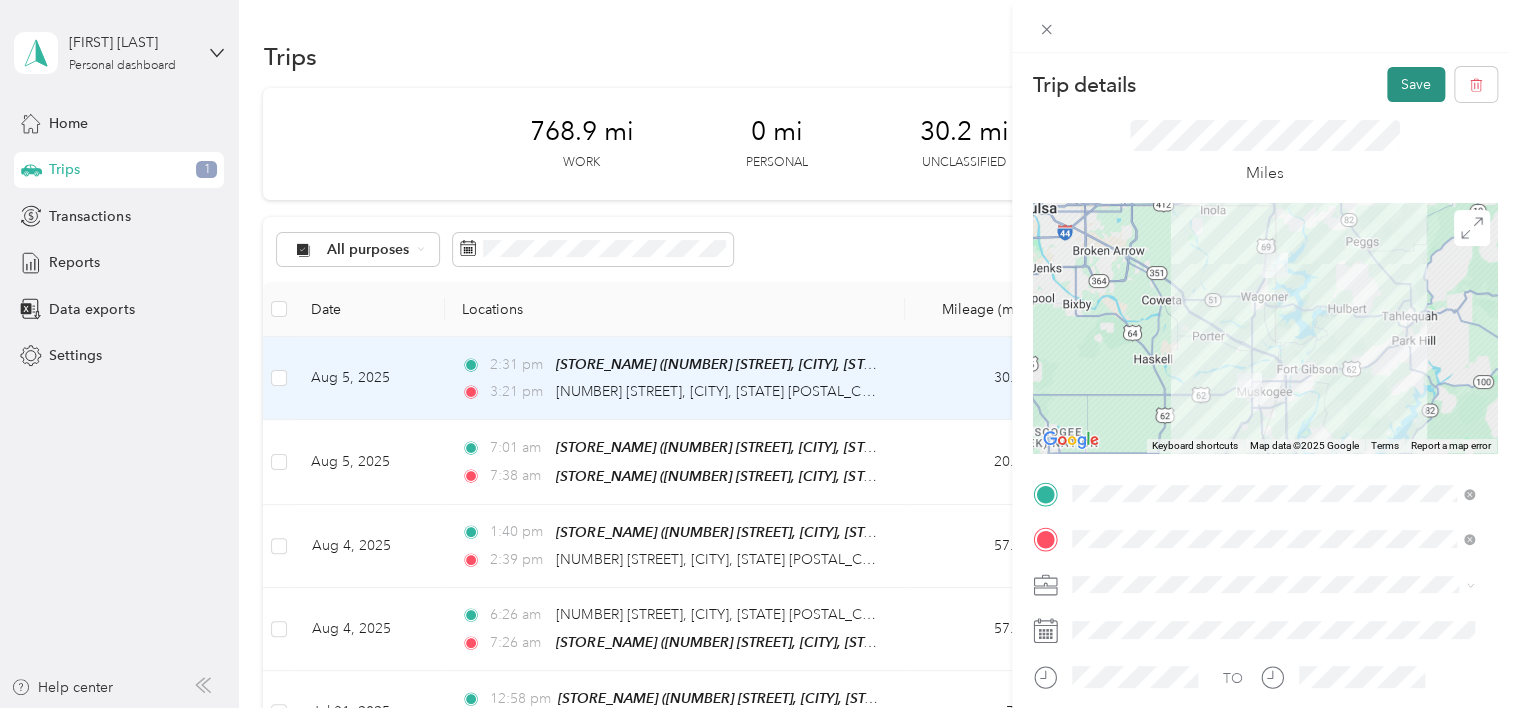 click on "Save" at bounding box center (1416, 84) 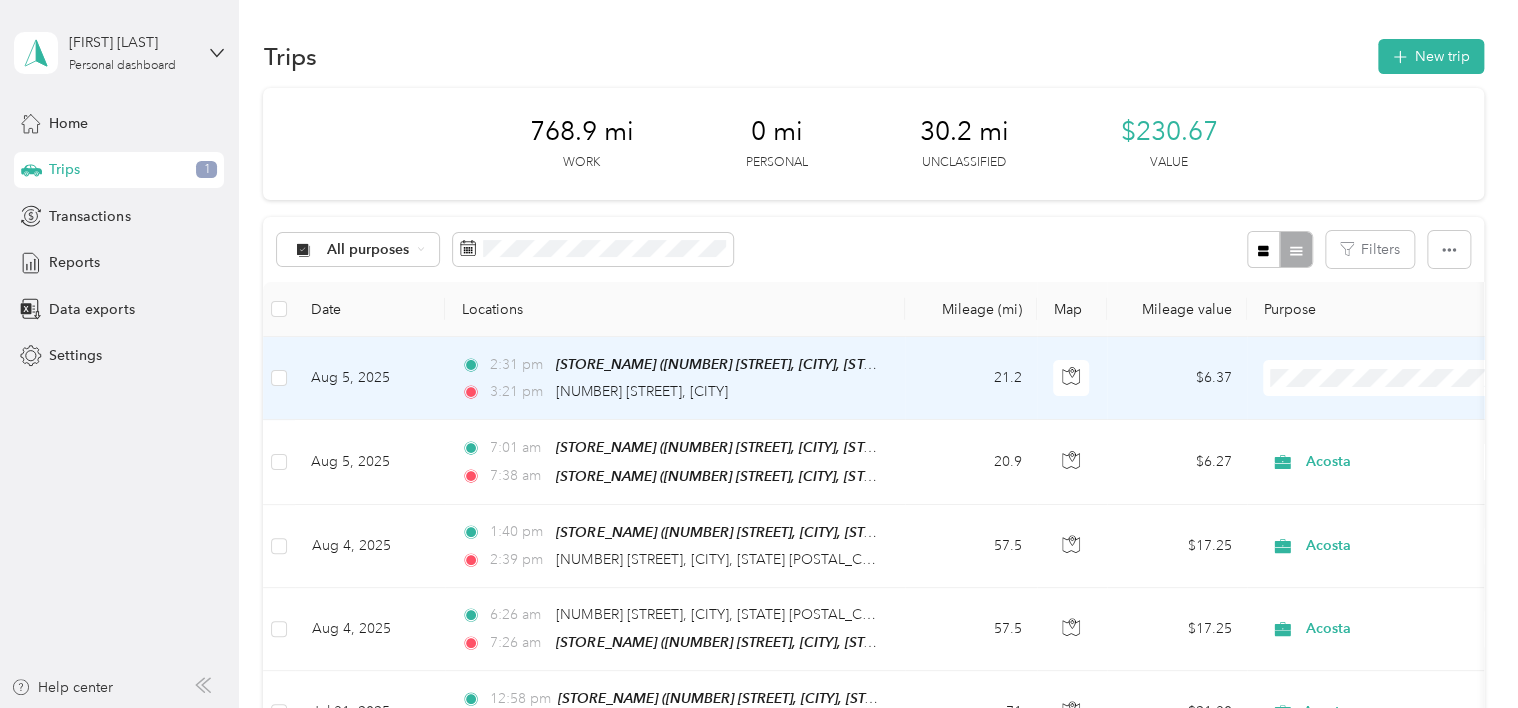 click on "Acosta" at bounding box center (1388, 414) 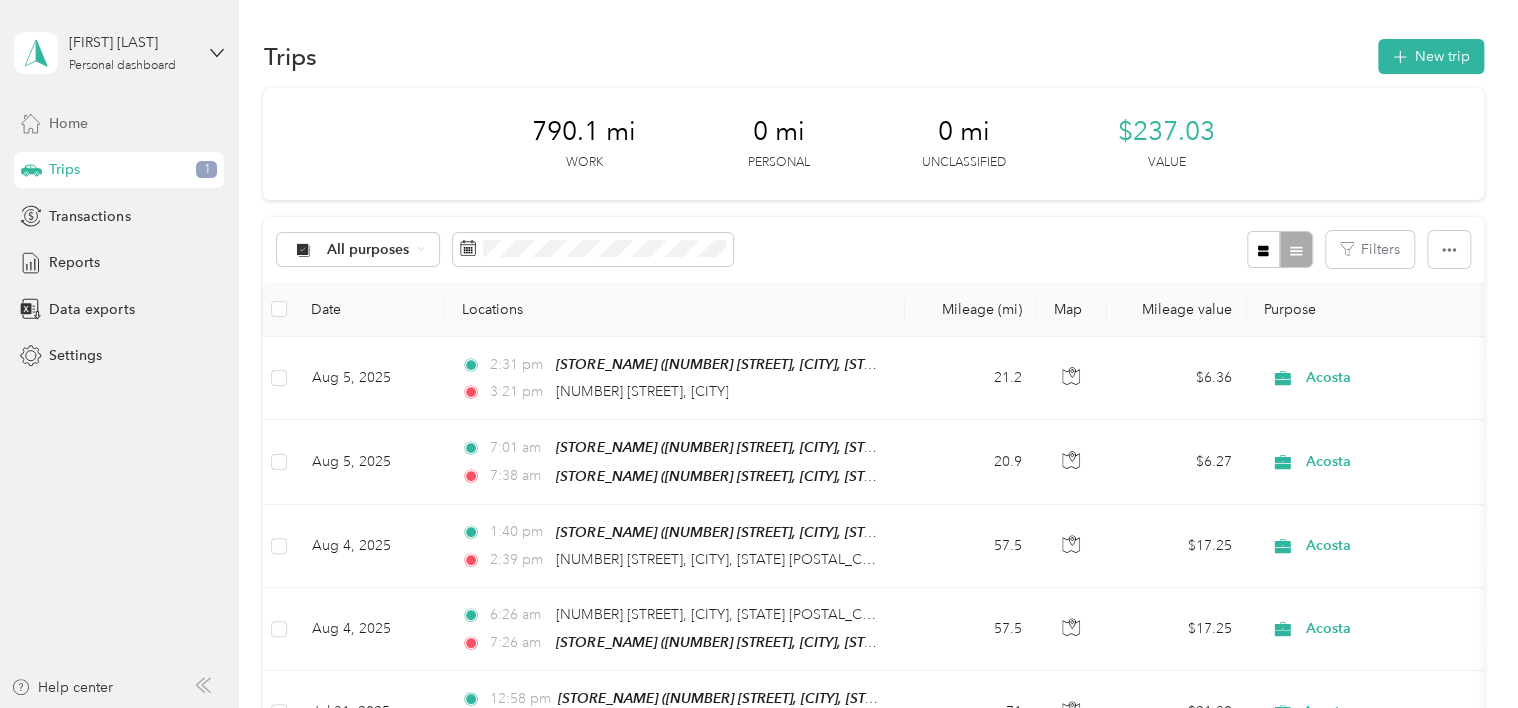 click on "Home" at bounding box center [68, 123] 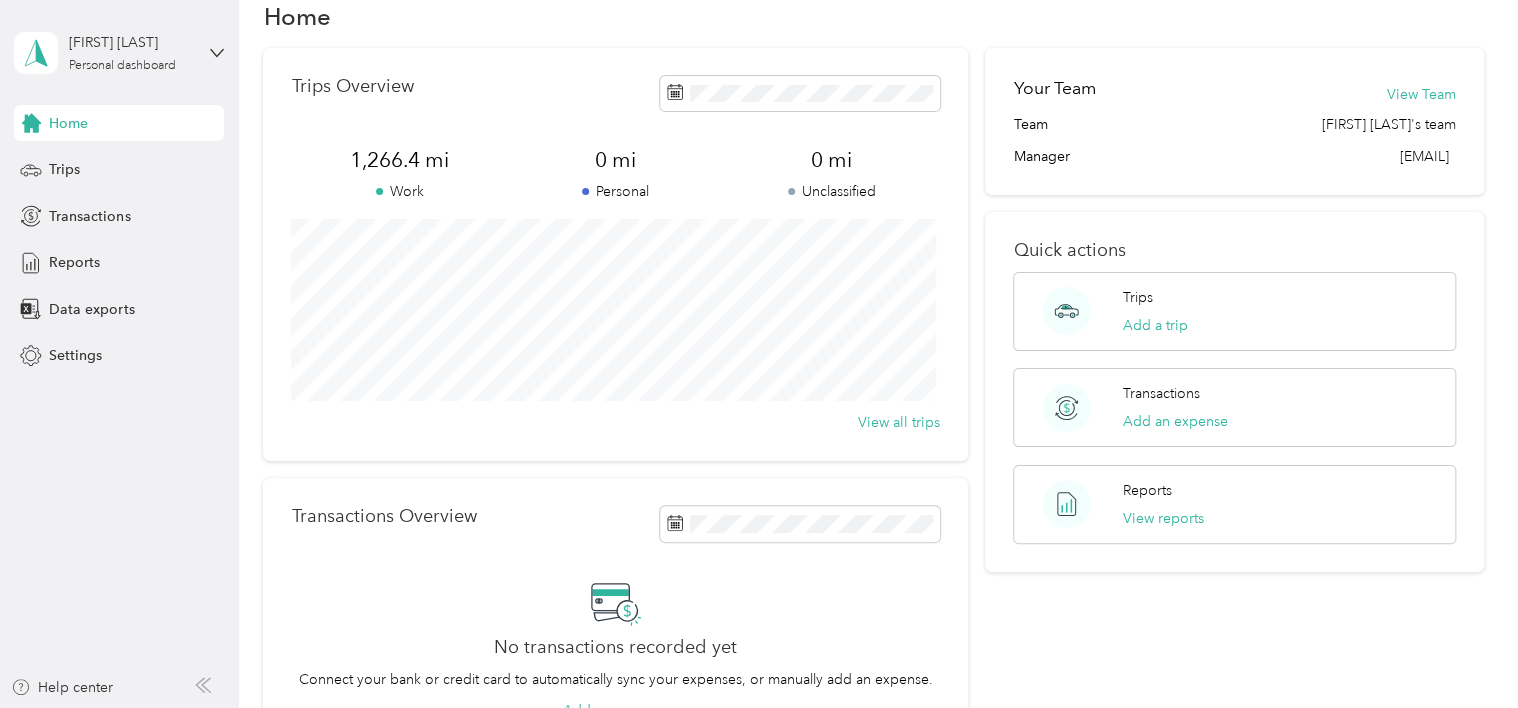 scroll, scrollTop: 0, scrollLeft: 0, axis: both 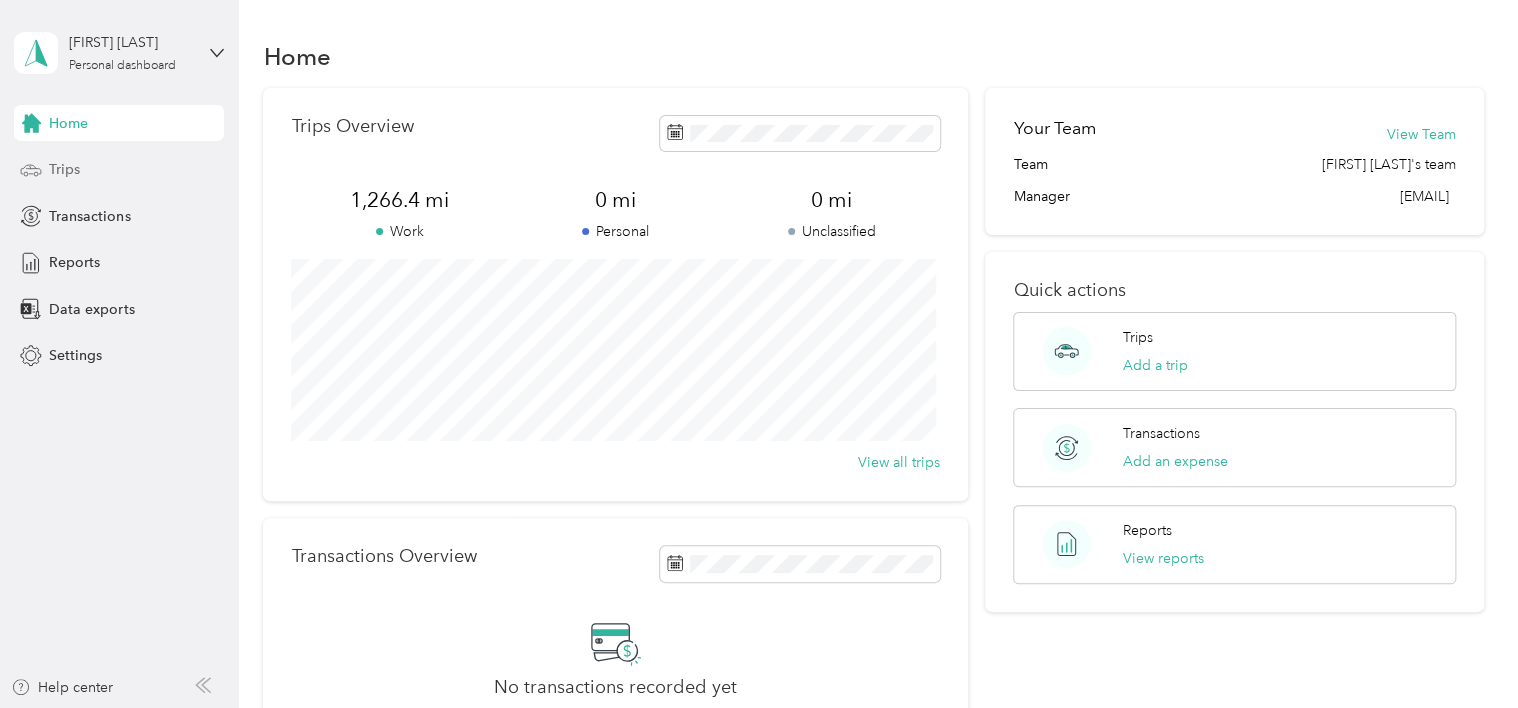 click on "Trips" at bounding box center [64, 169] 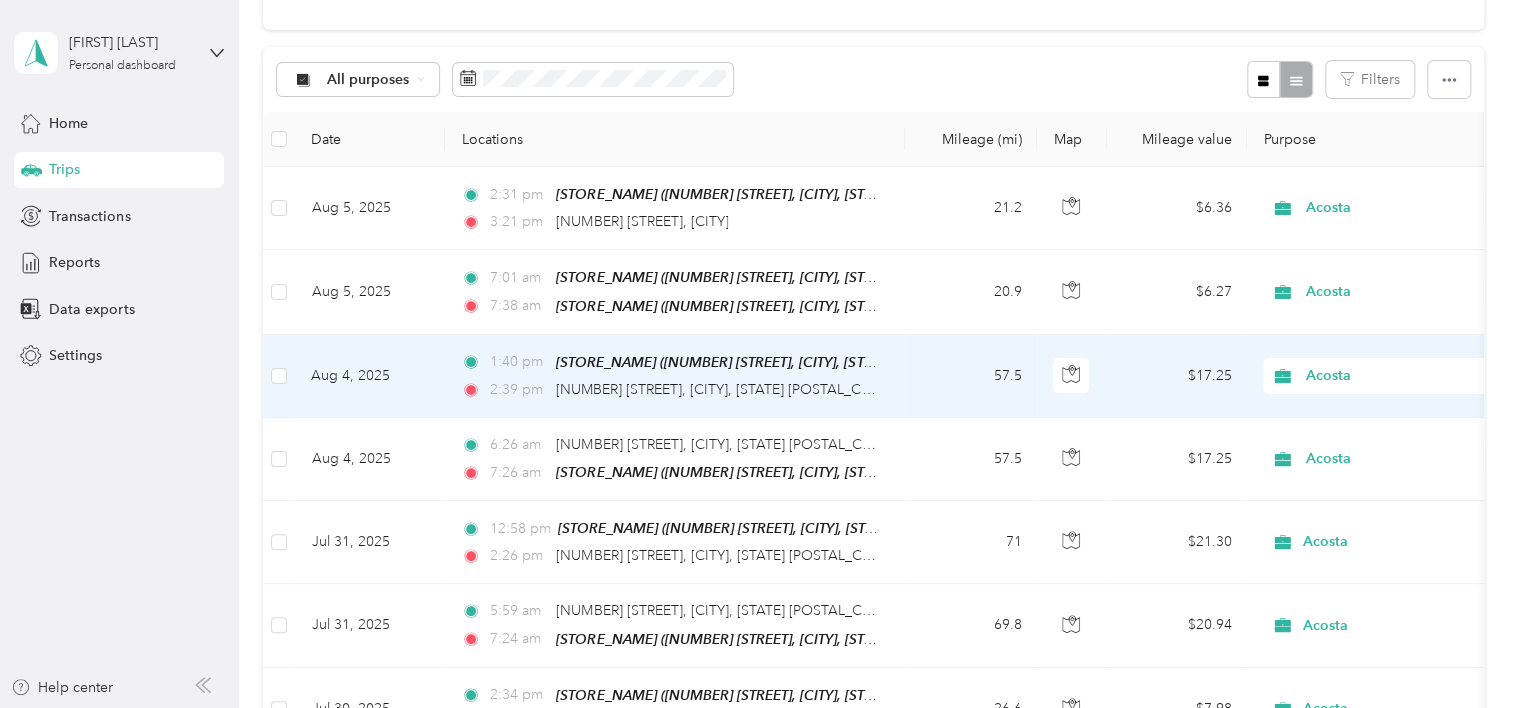 scroll, scrollTop: 0, scrollLeft: 0, axis: both 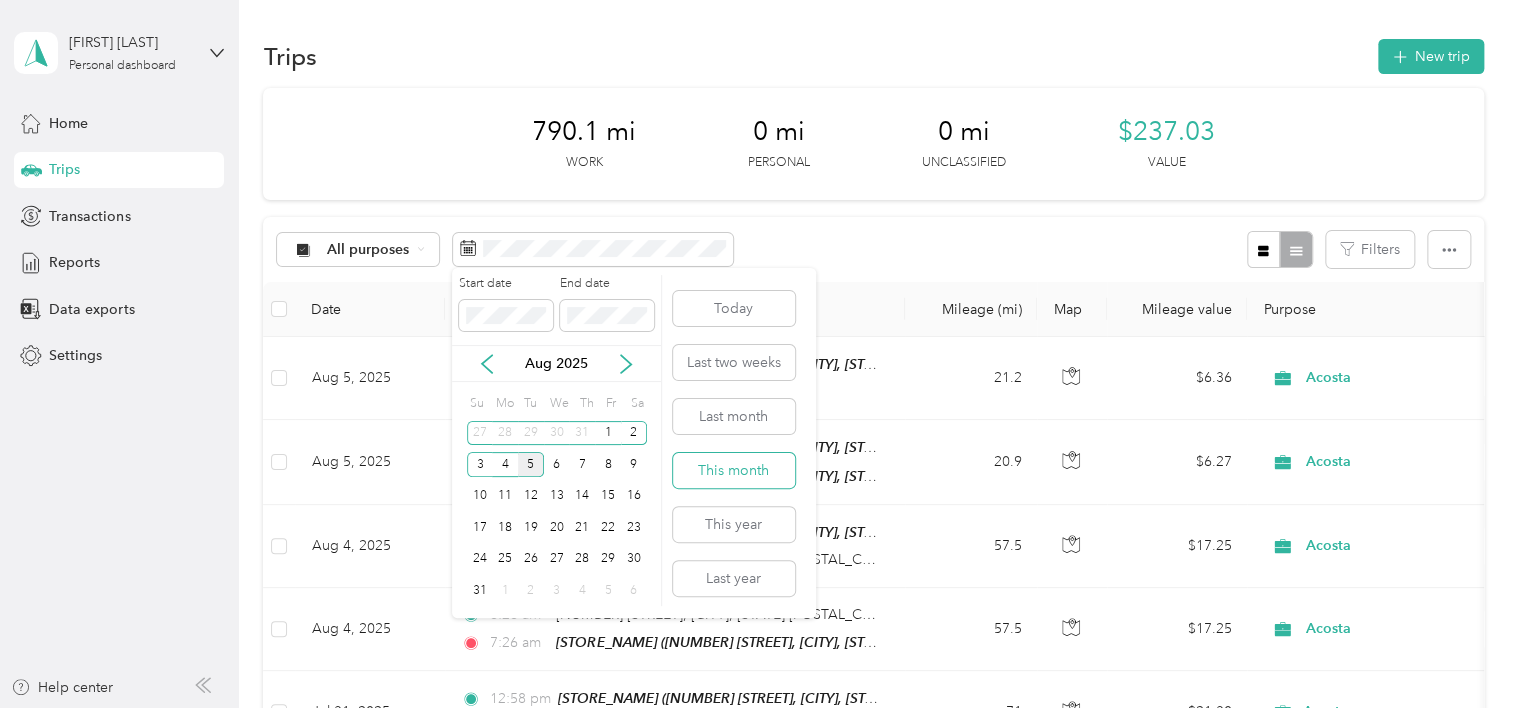 click on "This month" at bounding box center [734, 470] 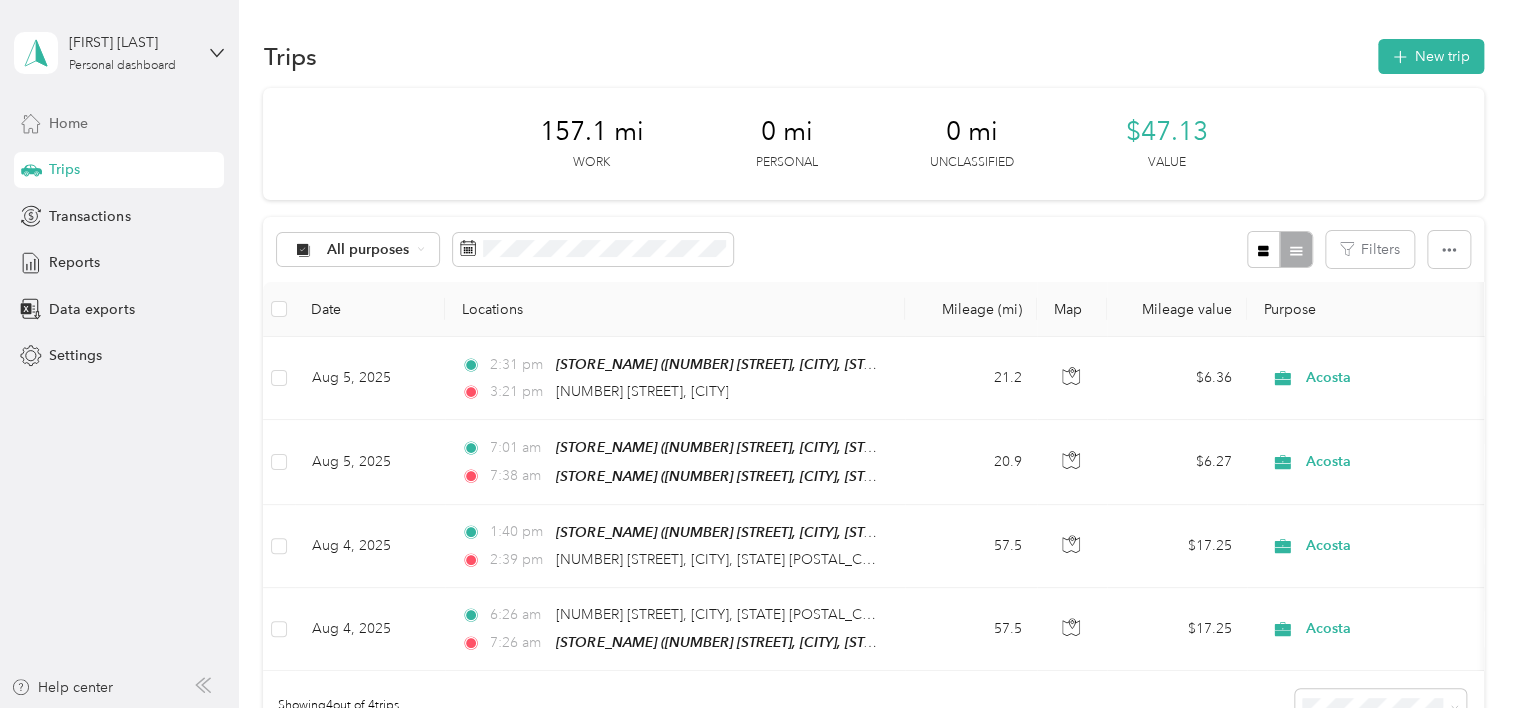 click on "Home" at bounding box center [68, 123] 